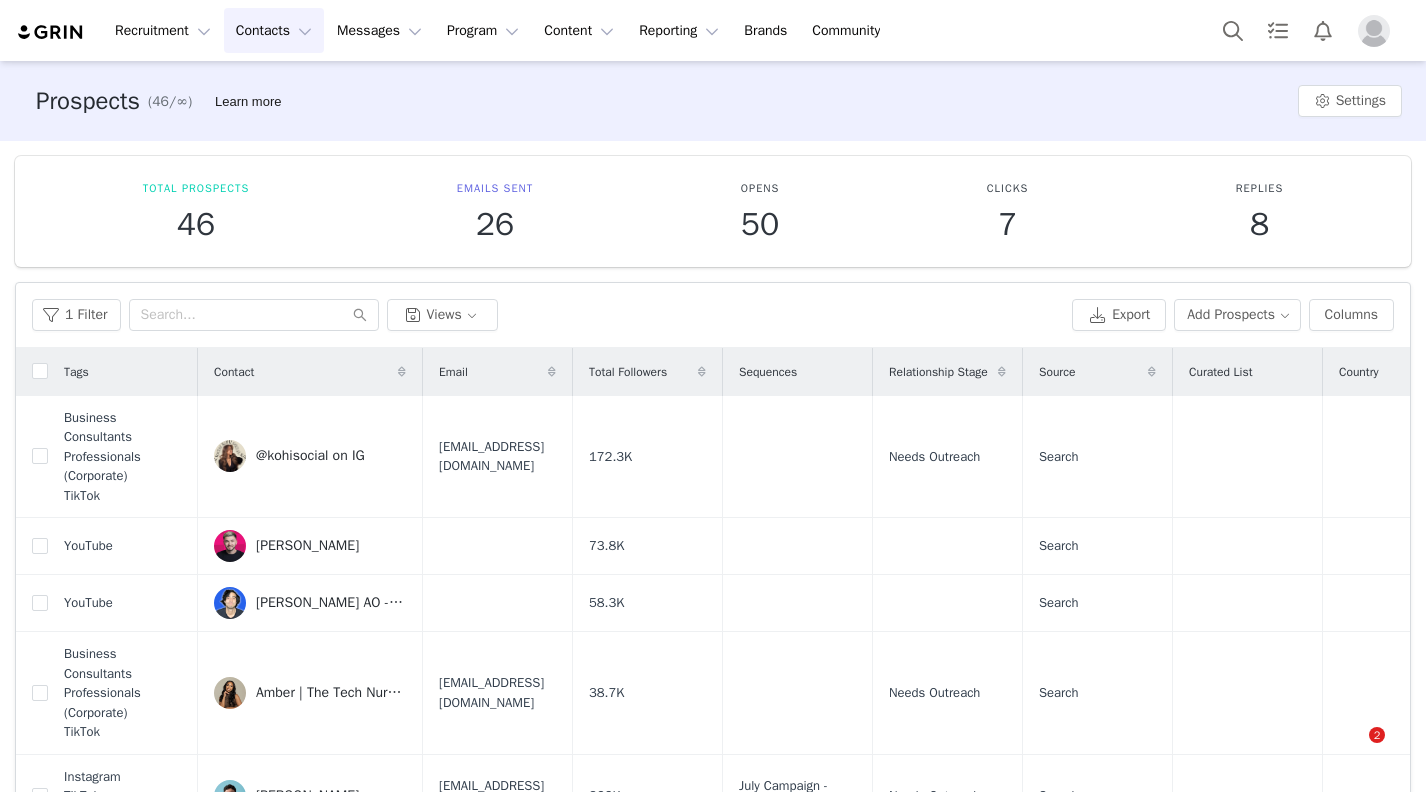 scroll, scrollTop: 0, scrollLeft: 0, axis: both 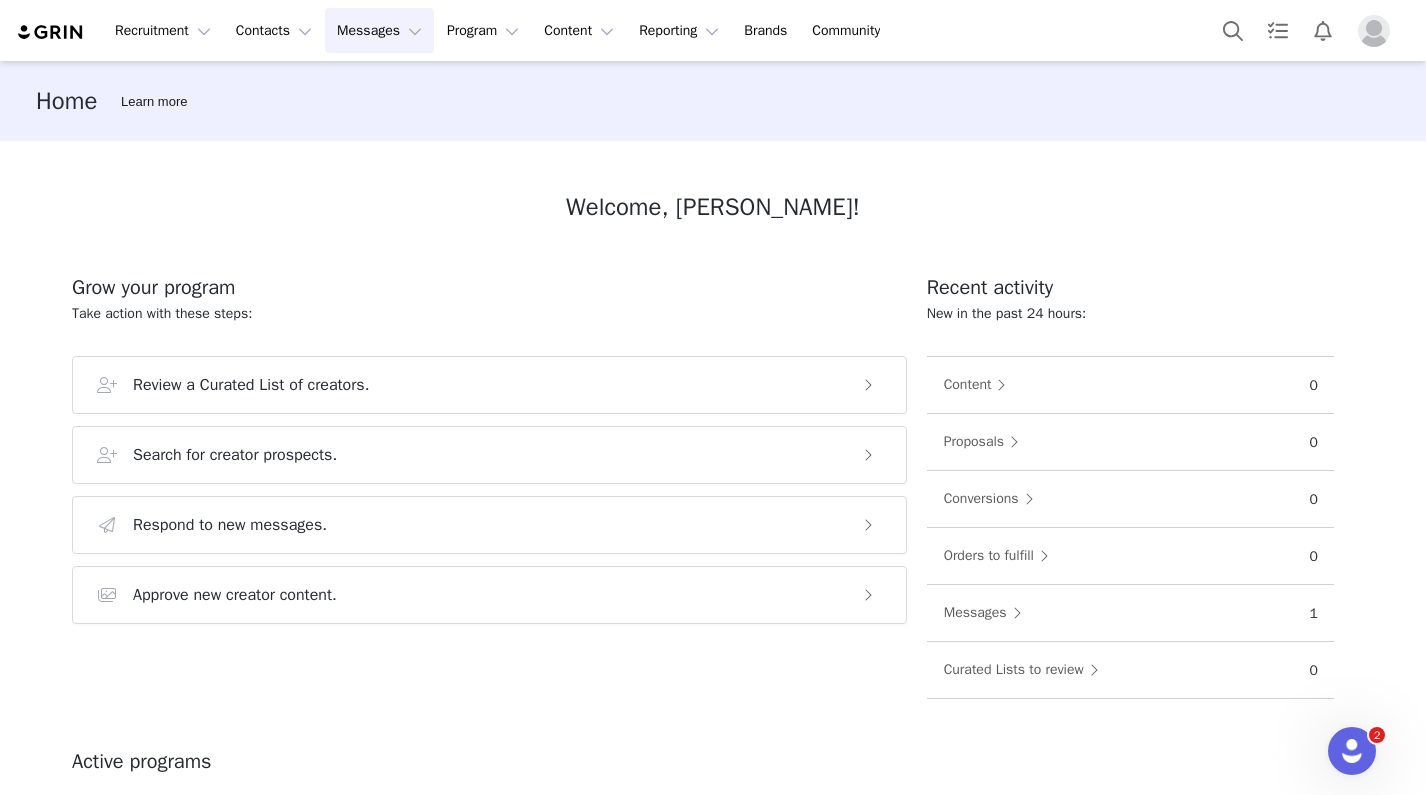 click on "Messages Messages" at bounding box center (379, 30) 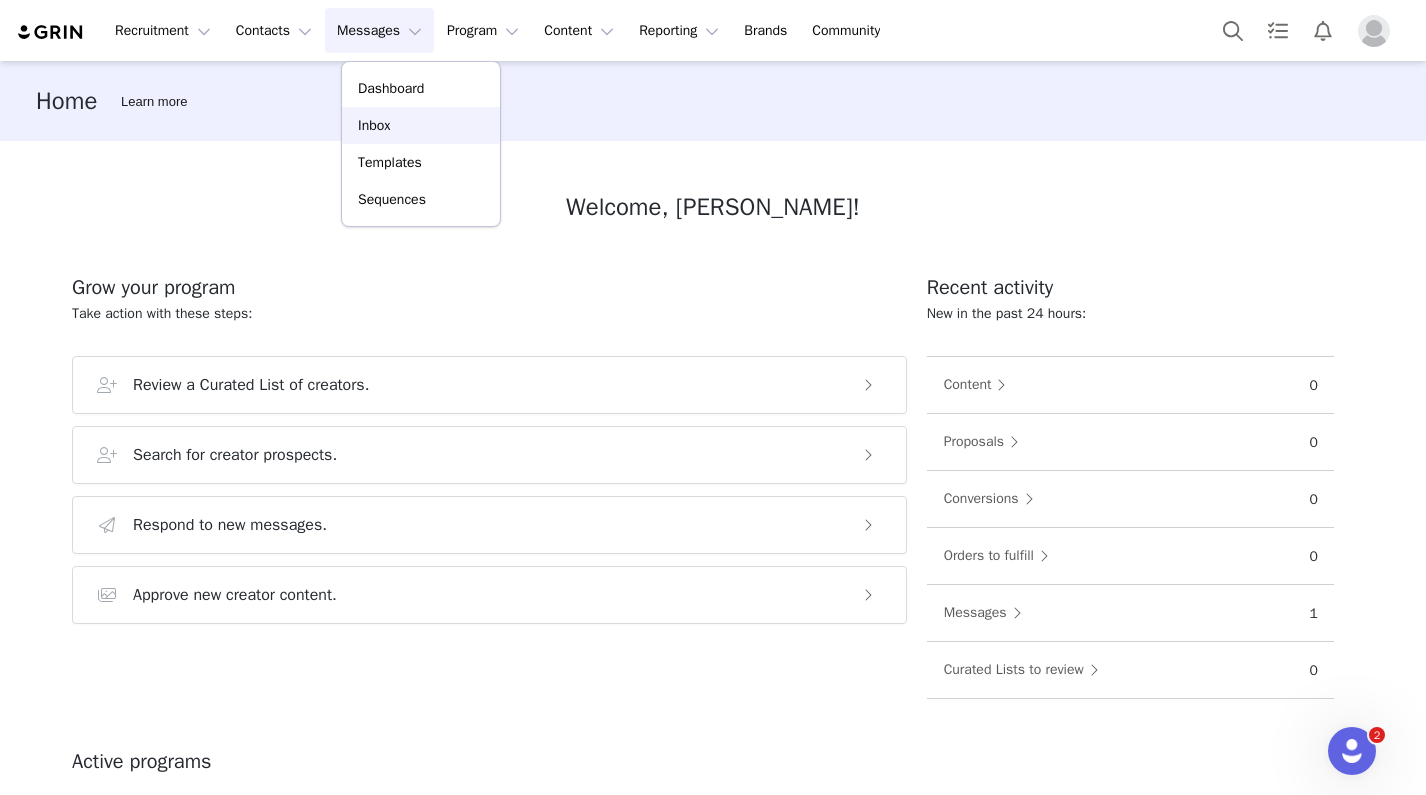 click on "Inbox" at bounding box center (421, 125) 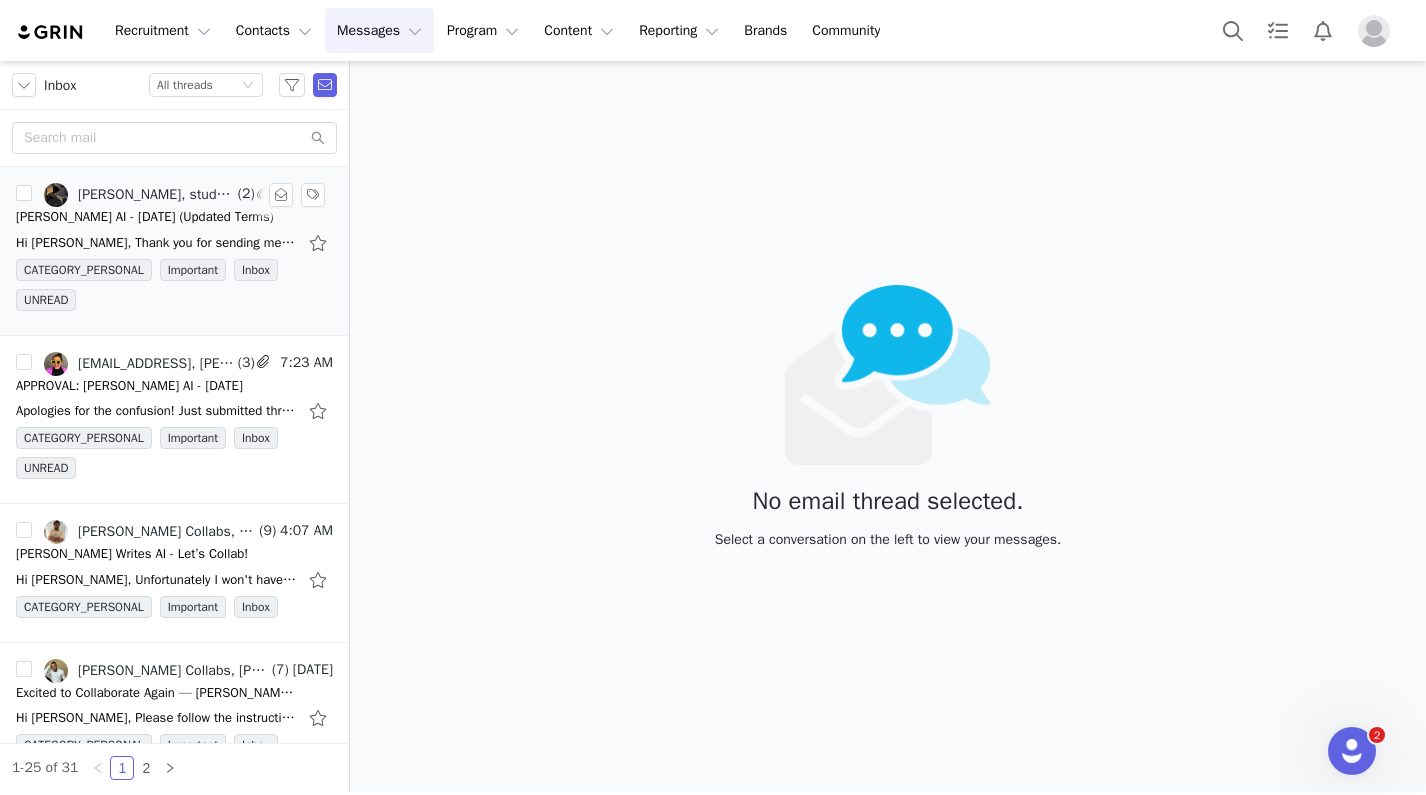 click on "[PERSON_NAME] AI - [DATE] (Updated Terms)" at bounding box center (145, 217) 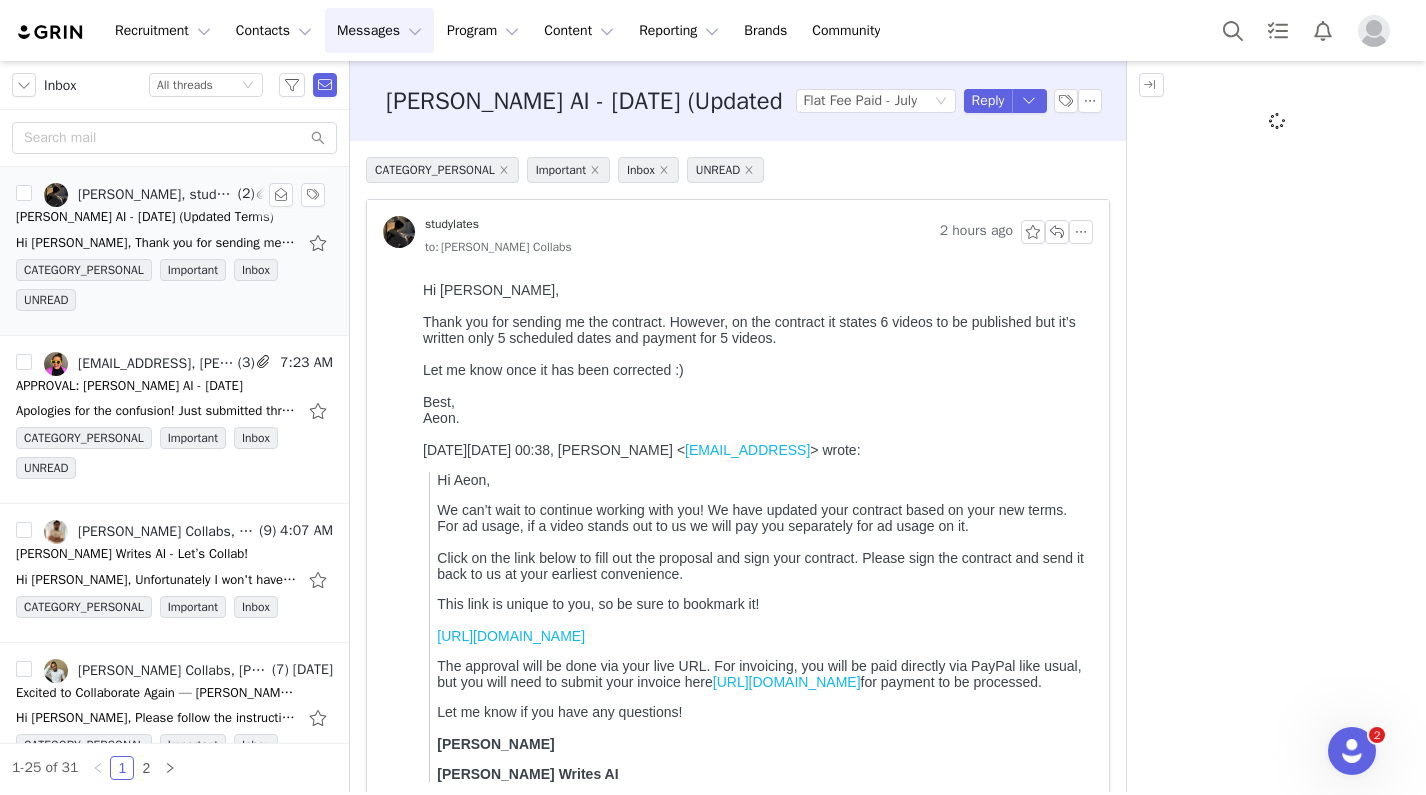 scroll, scrollTop: 0, scrollLeft: 0, axis: both 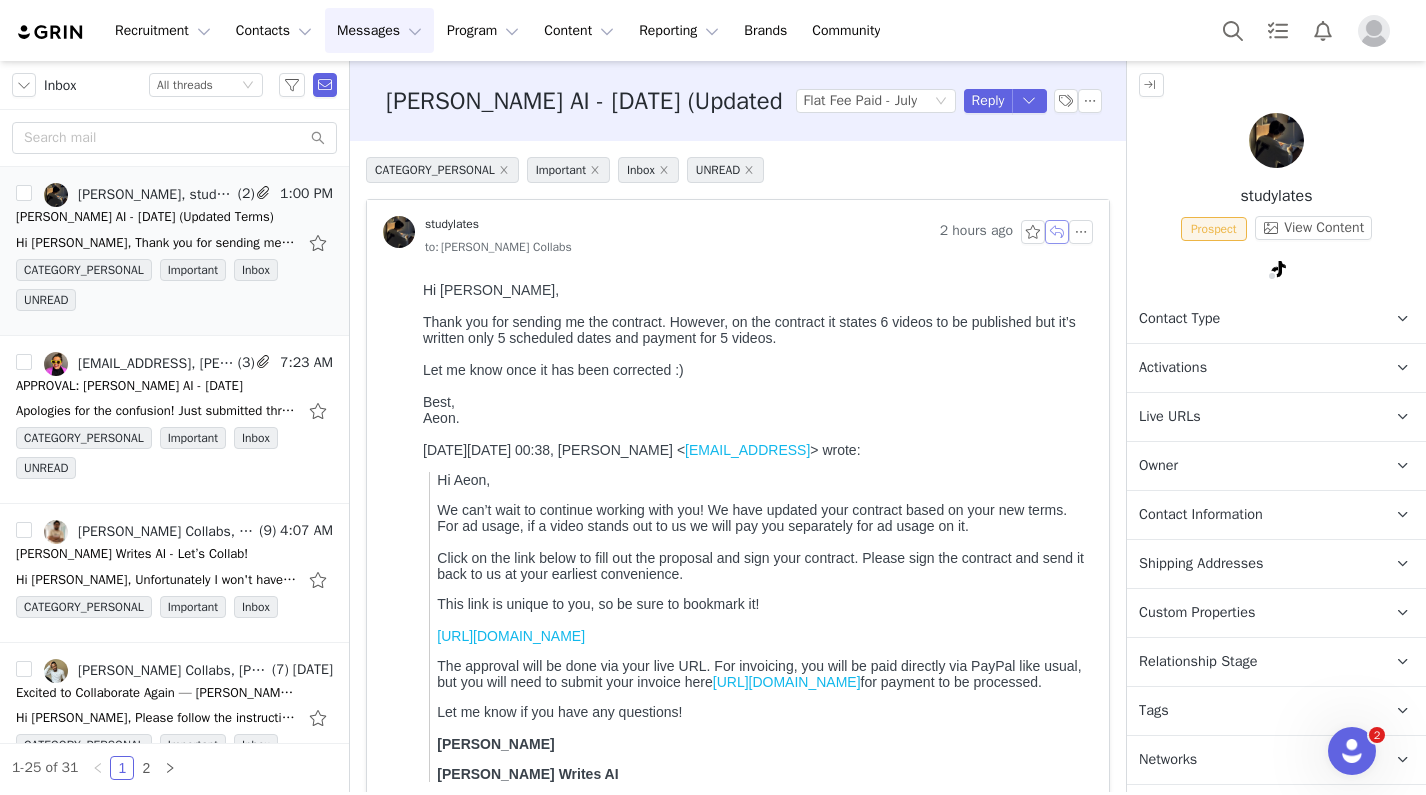 click at bounding box center (1057, 232) 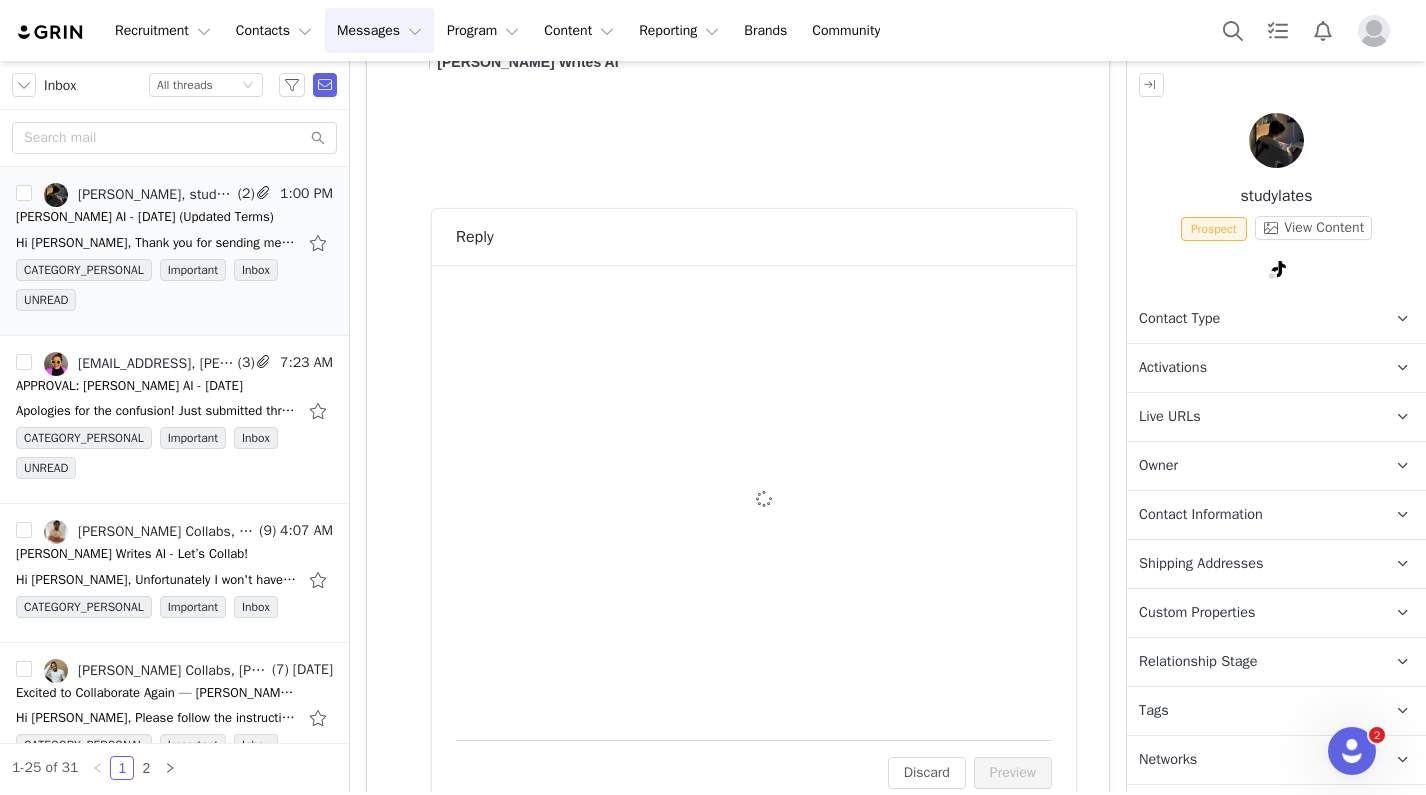 scroll, scrollTop: 683, scrollLeft: 0, axis: vertical 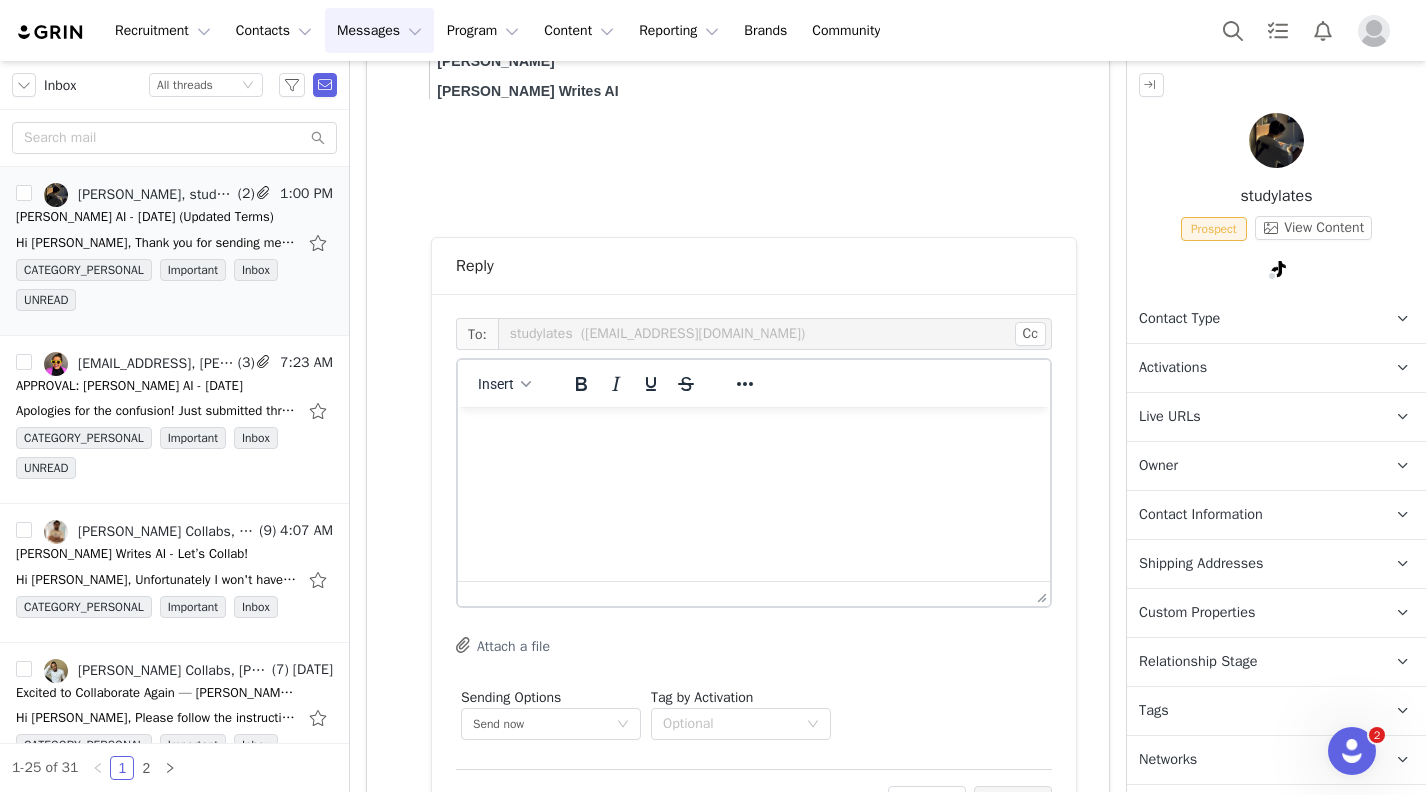 click at bounding box center [754, 434] 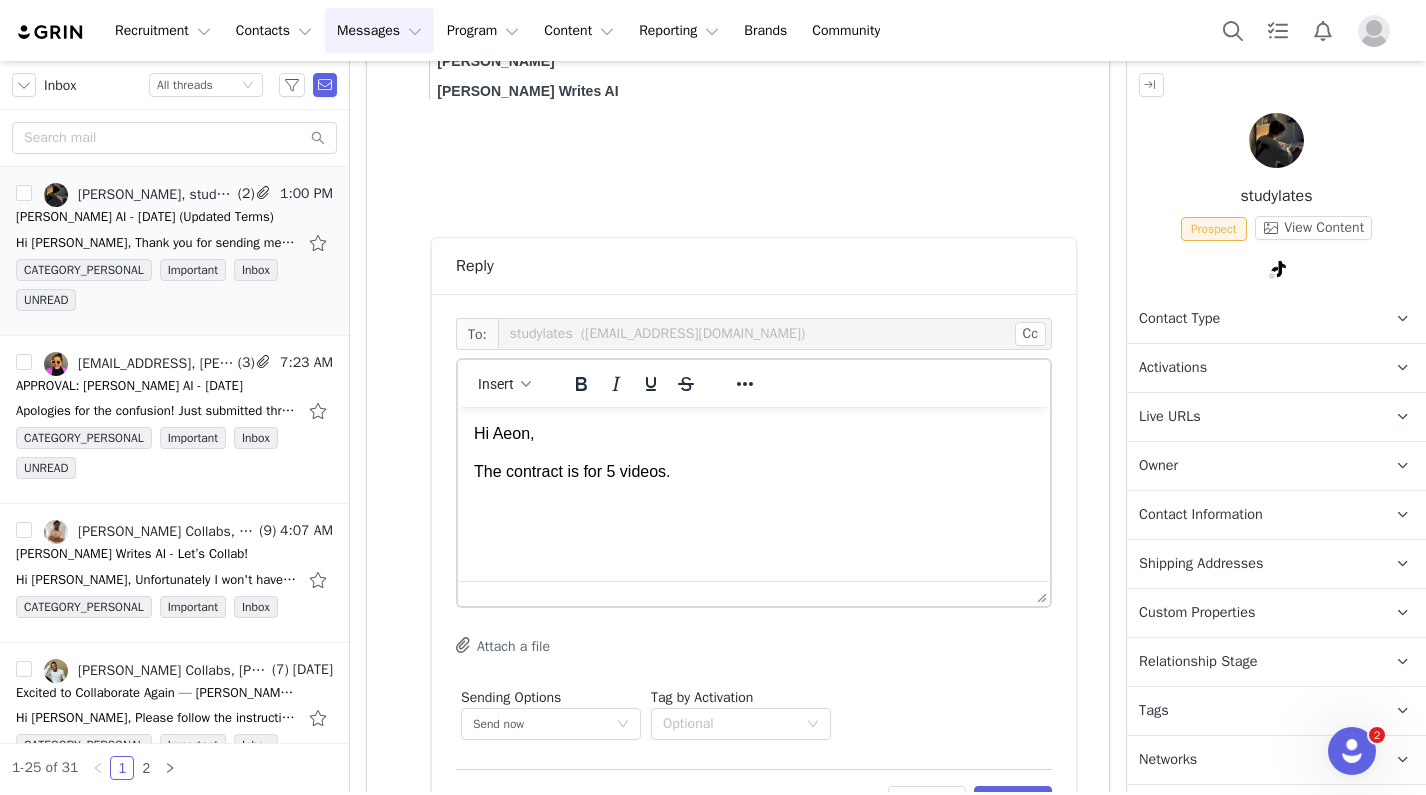 drag, startPoint x: 752, startPoint y: 468, endPoint x: 454, endPoint y: 470, distance: 298.0067 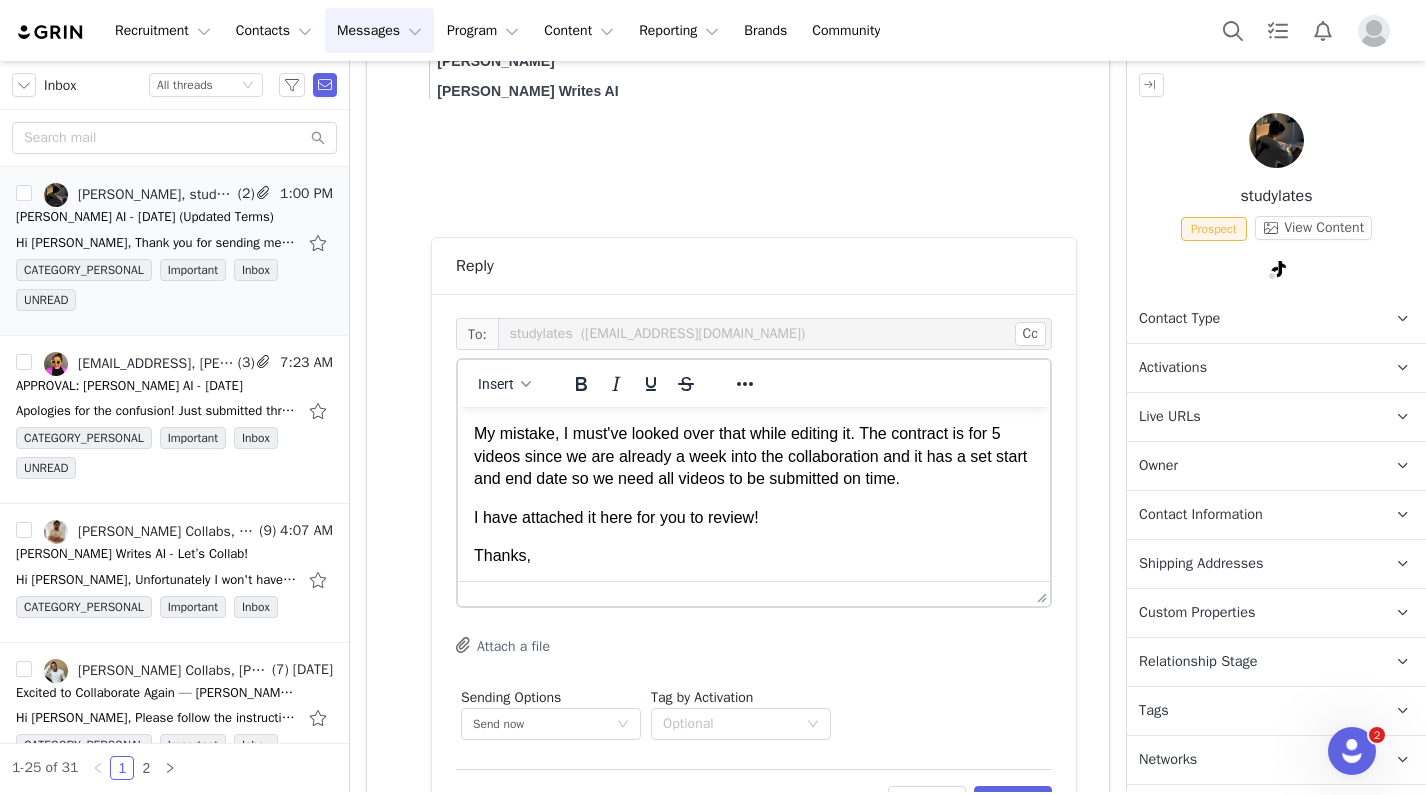 scroll, scrollTop: 60, scrollLeft: 0, axis: vertical 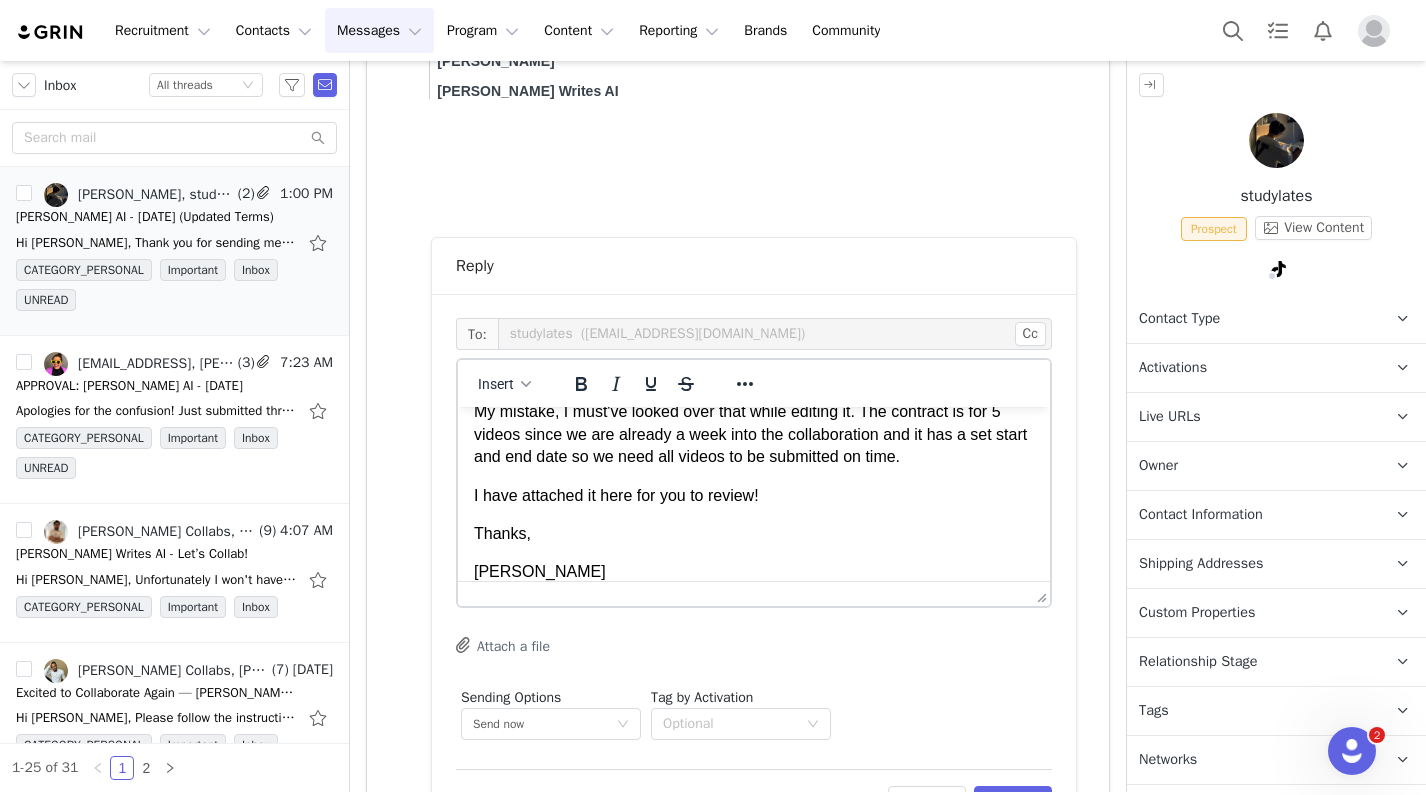click on "Attach a file" at bounding box center [503, 645] 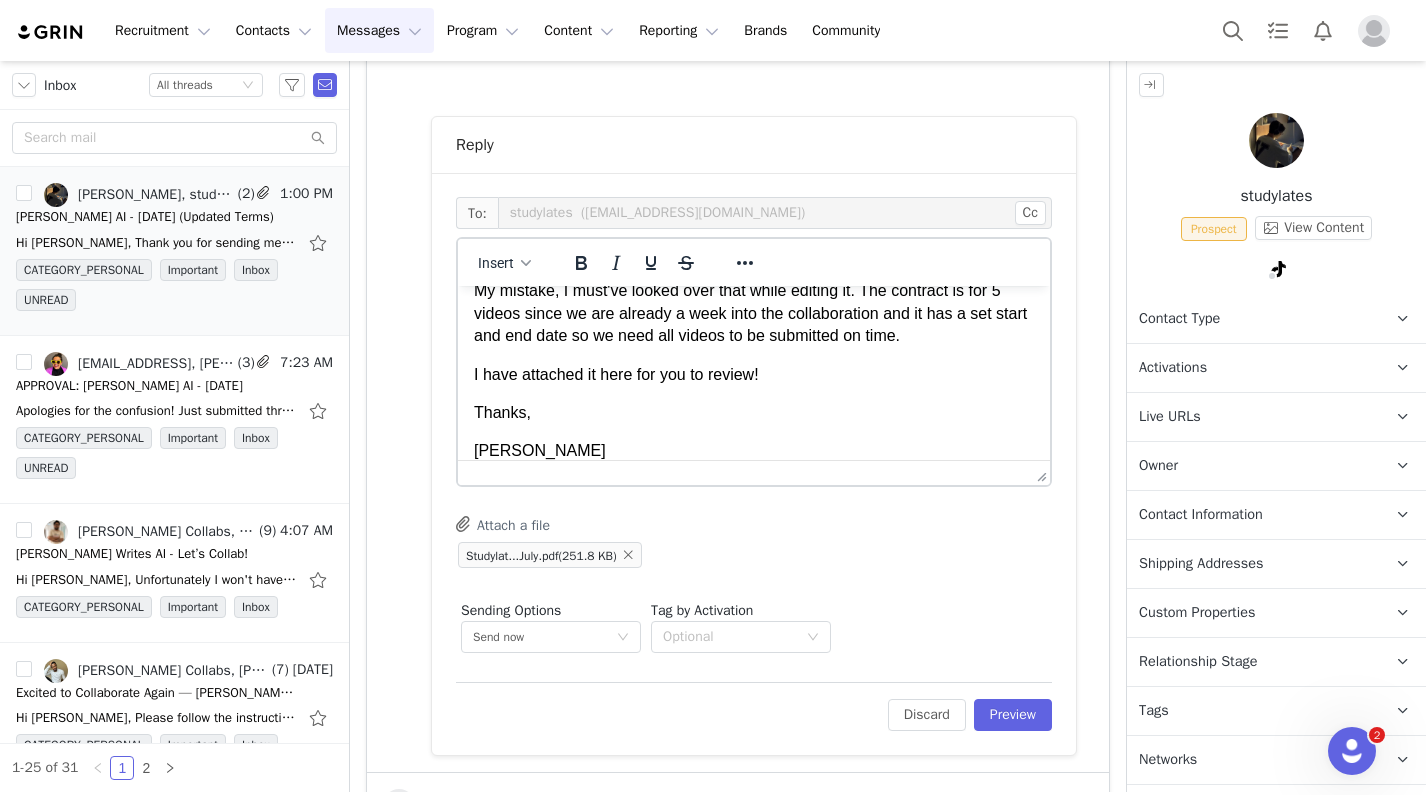 scroll, scrollTop: 827, scrollLeft: 0, axis: vertical 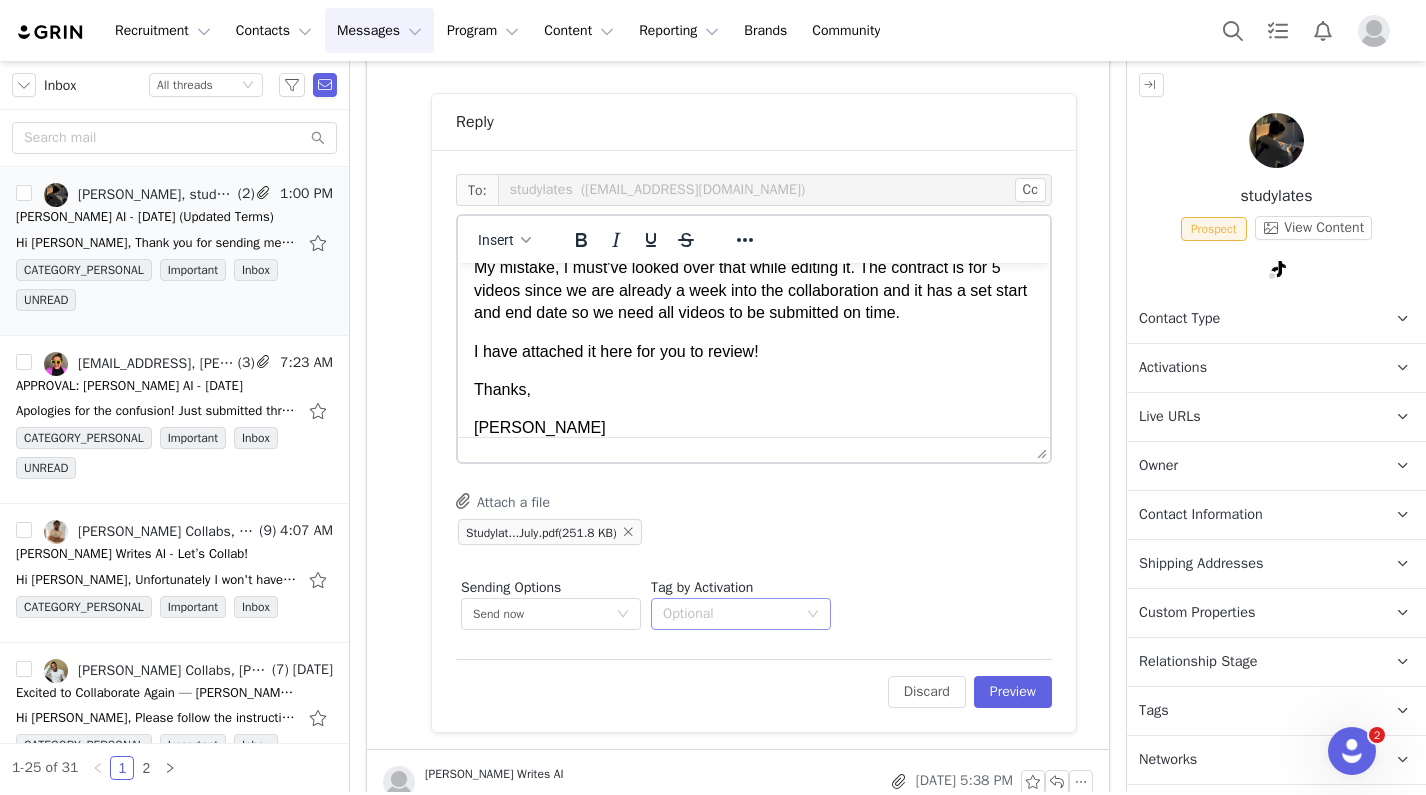 click on "Optional" at bounding box center (730, 614) 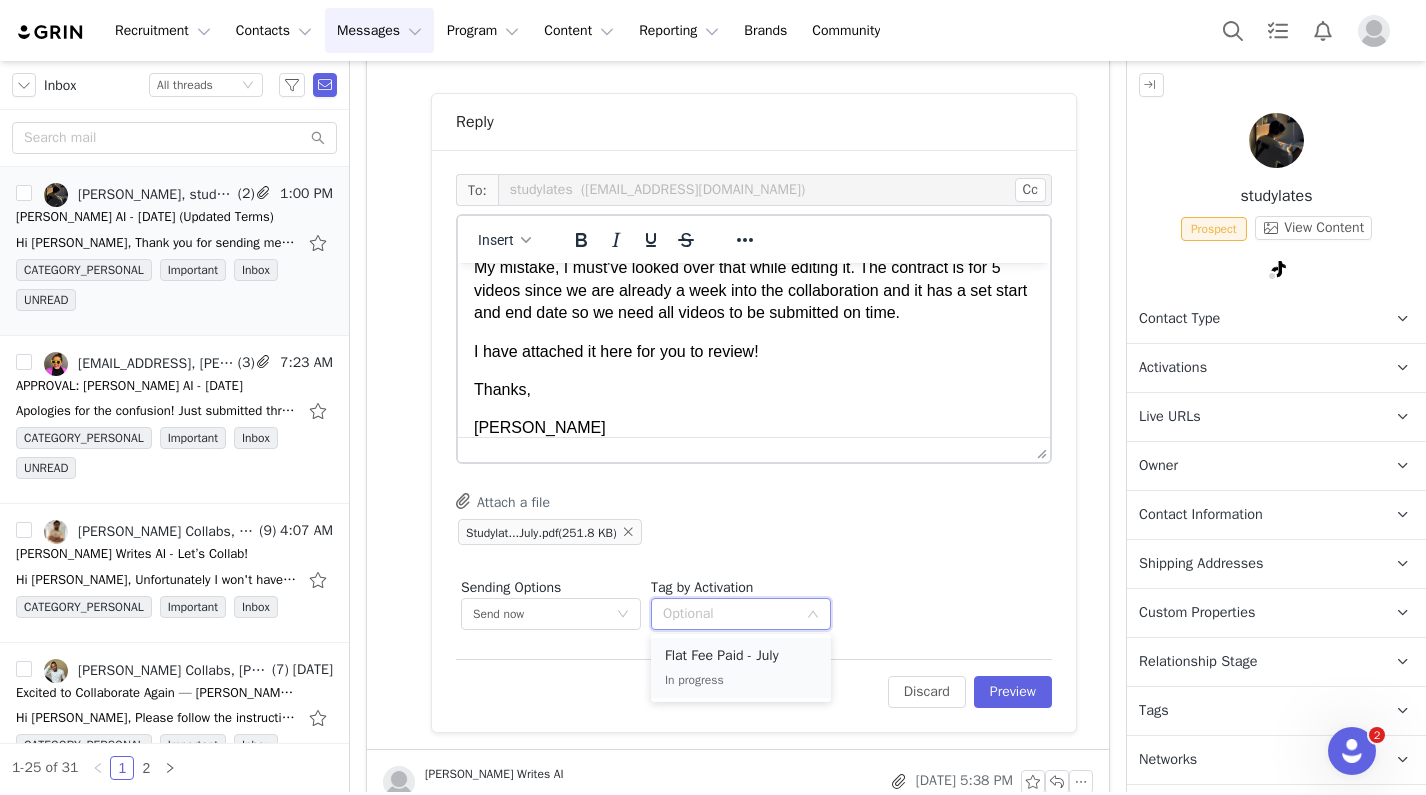 click on "Flat Fee Paid - July" at bounding box center [741, 656] 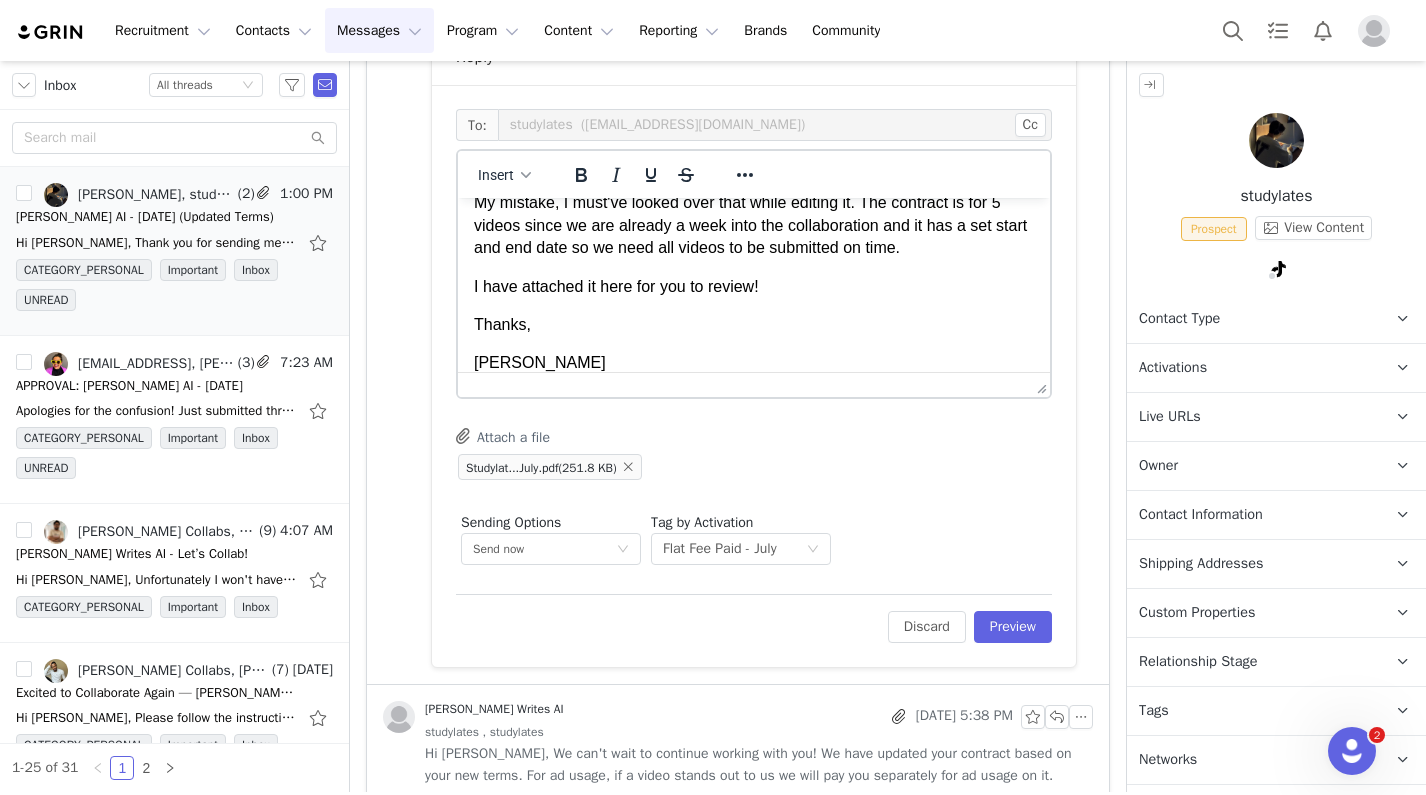 scroll, scrollTop: 796, scrollLeft: 0, axis: vertical 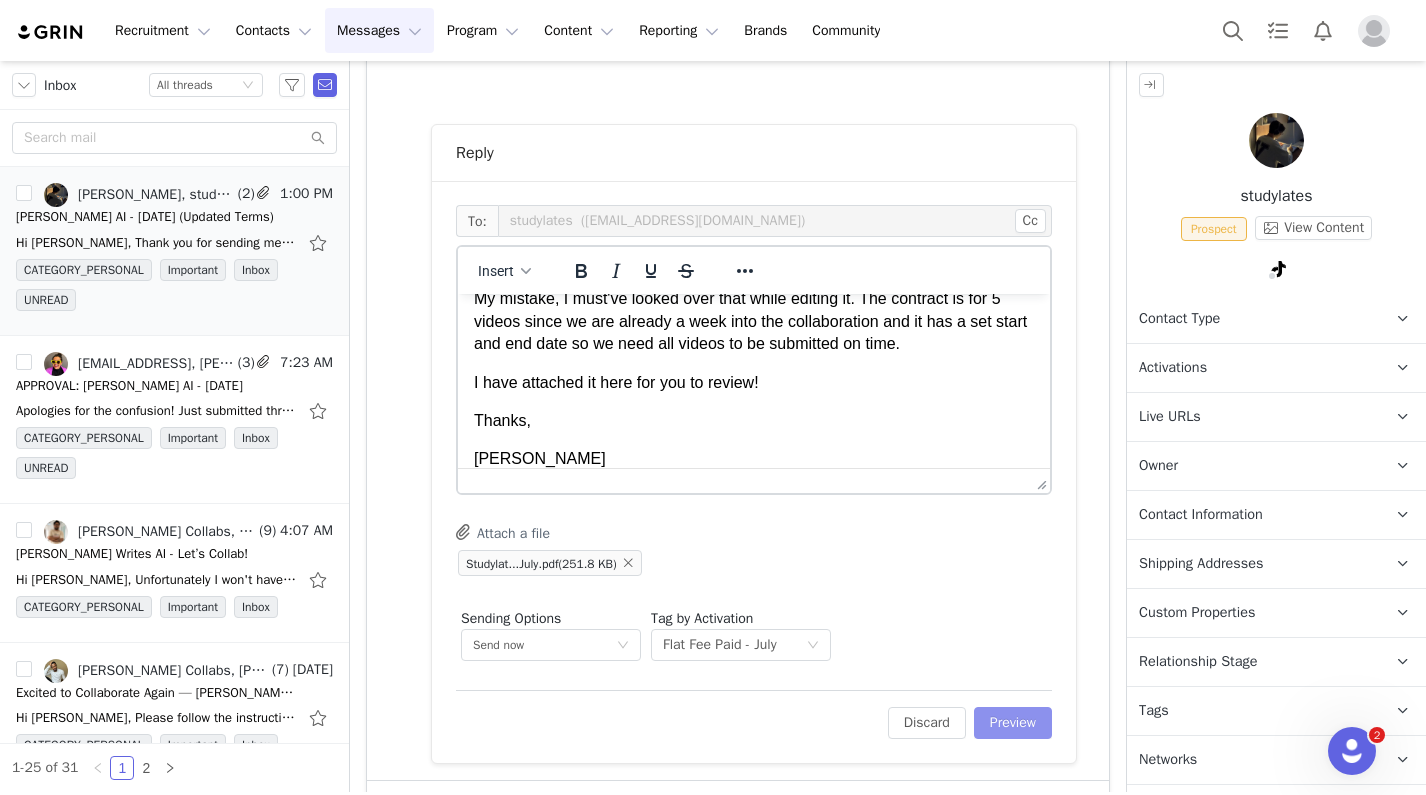 click on "Preview" at bounding box center [1013, 723] 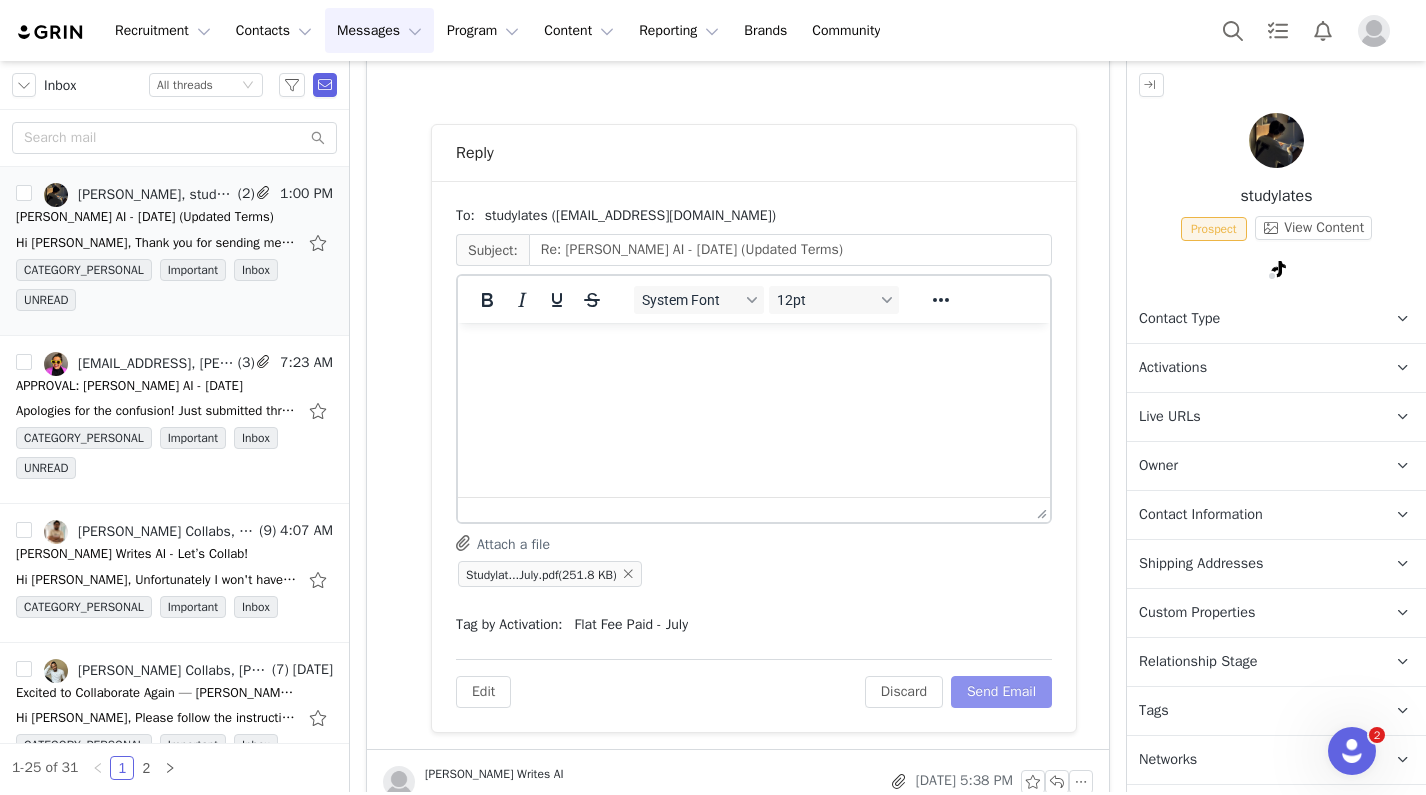 scroll, scrollTop: 686, scrollLeft: 0, axis: vertical 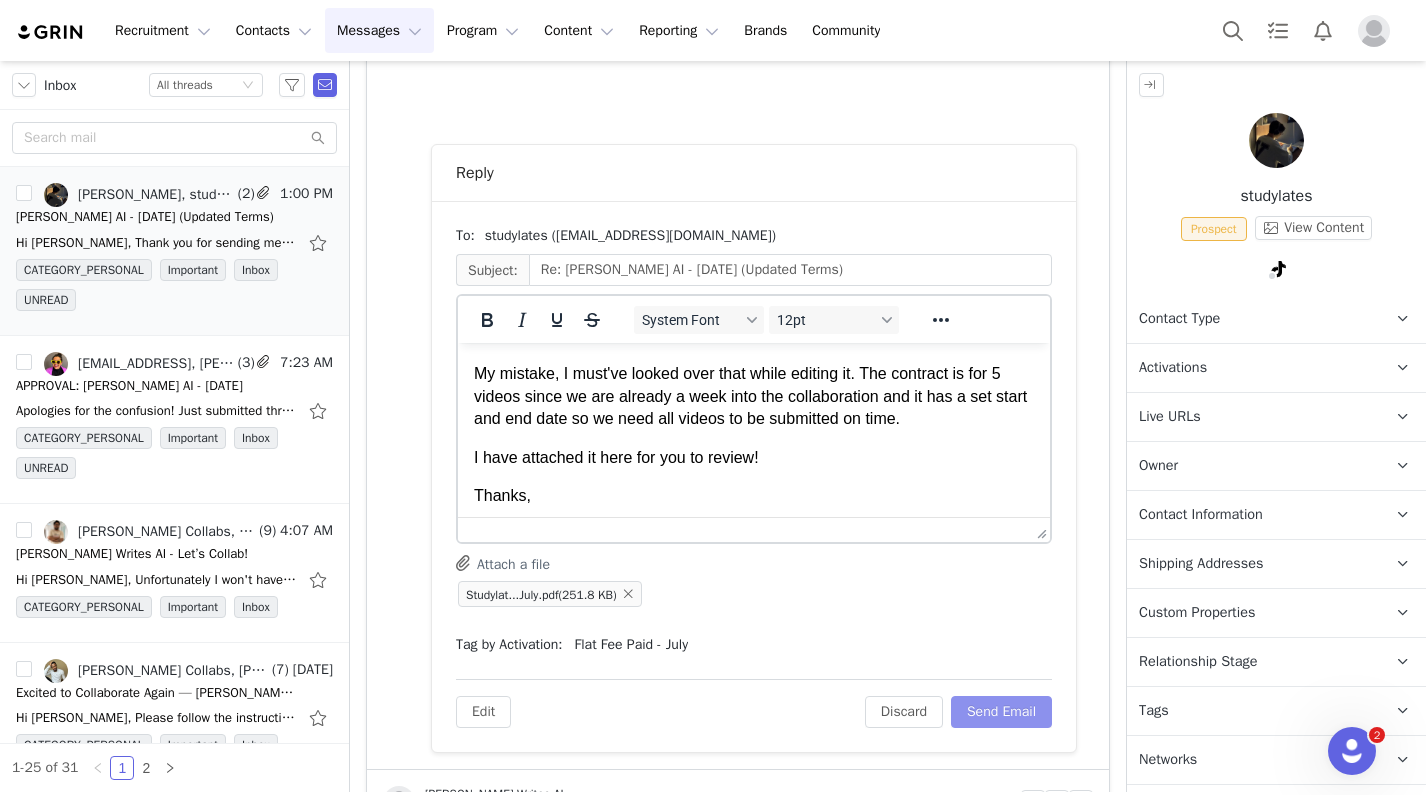 click on "Send Email" at bounding box center [1001, 712] 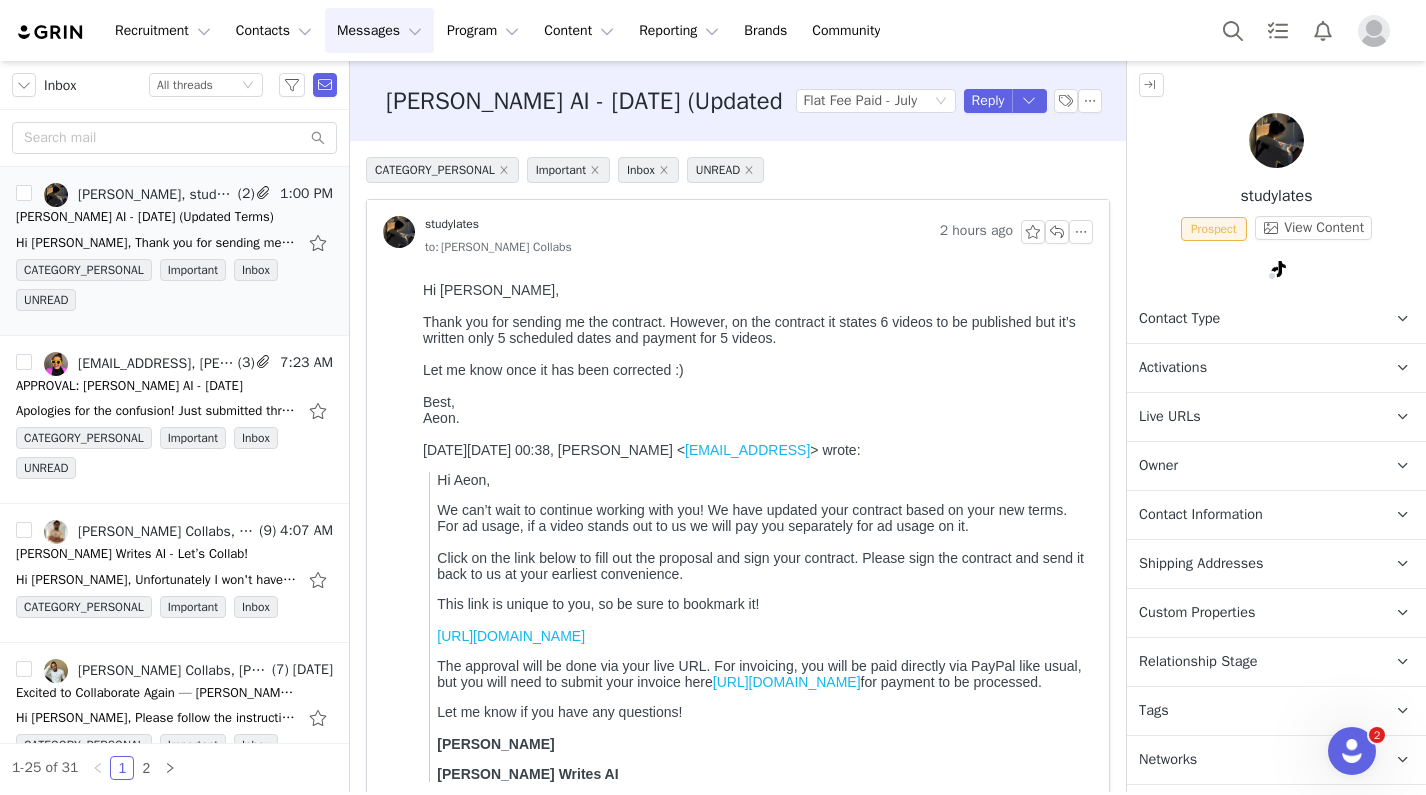 scroll, scrollTop: 0, scrollLeft: 0, axis: both 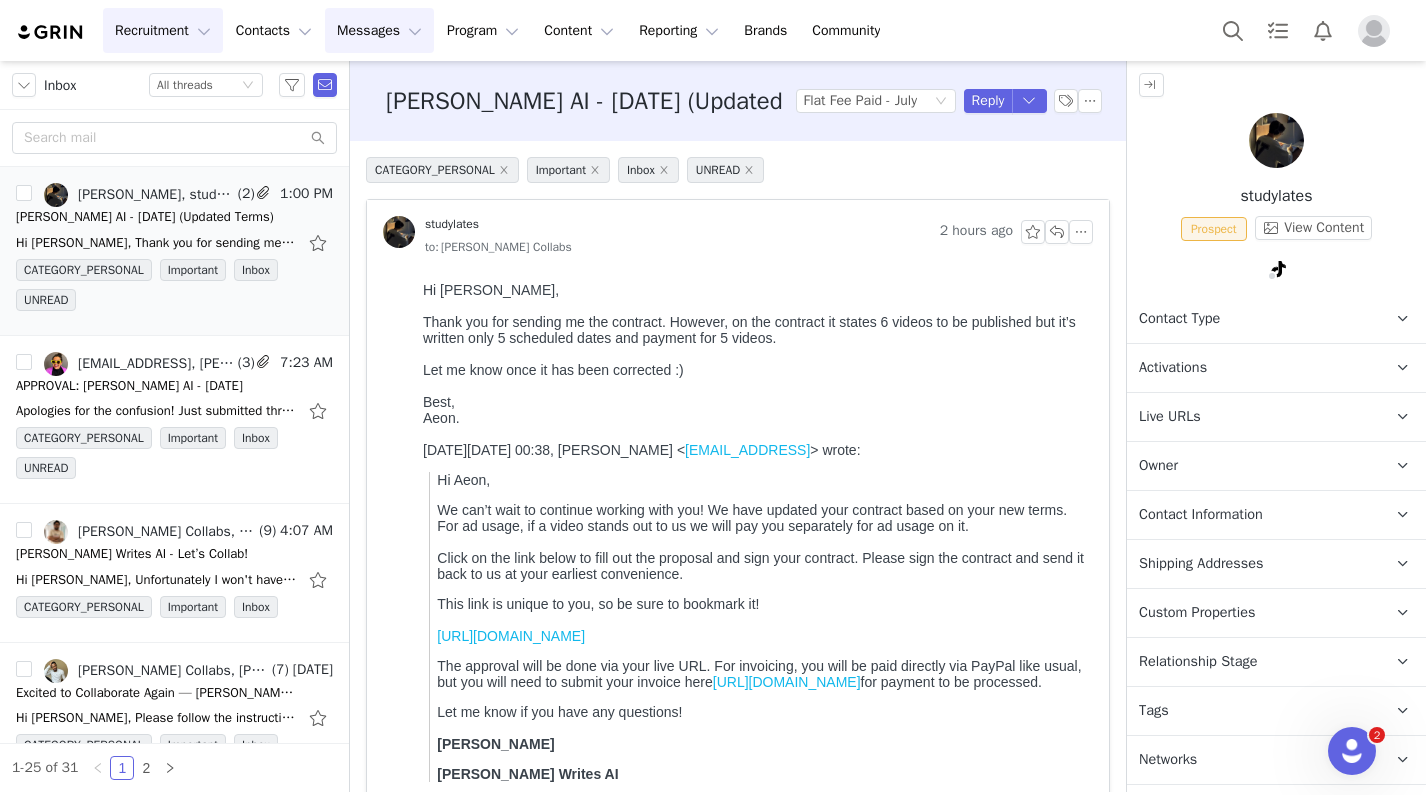 click on "Recruitment Recruitment" at bounding box center [163, 30] 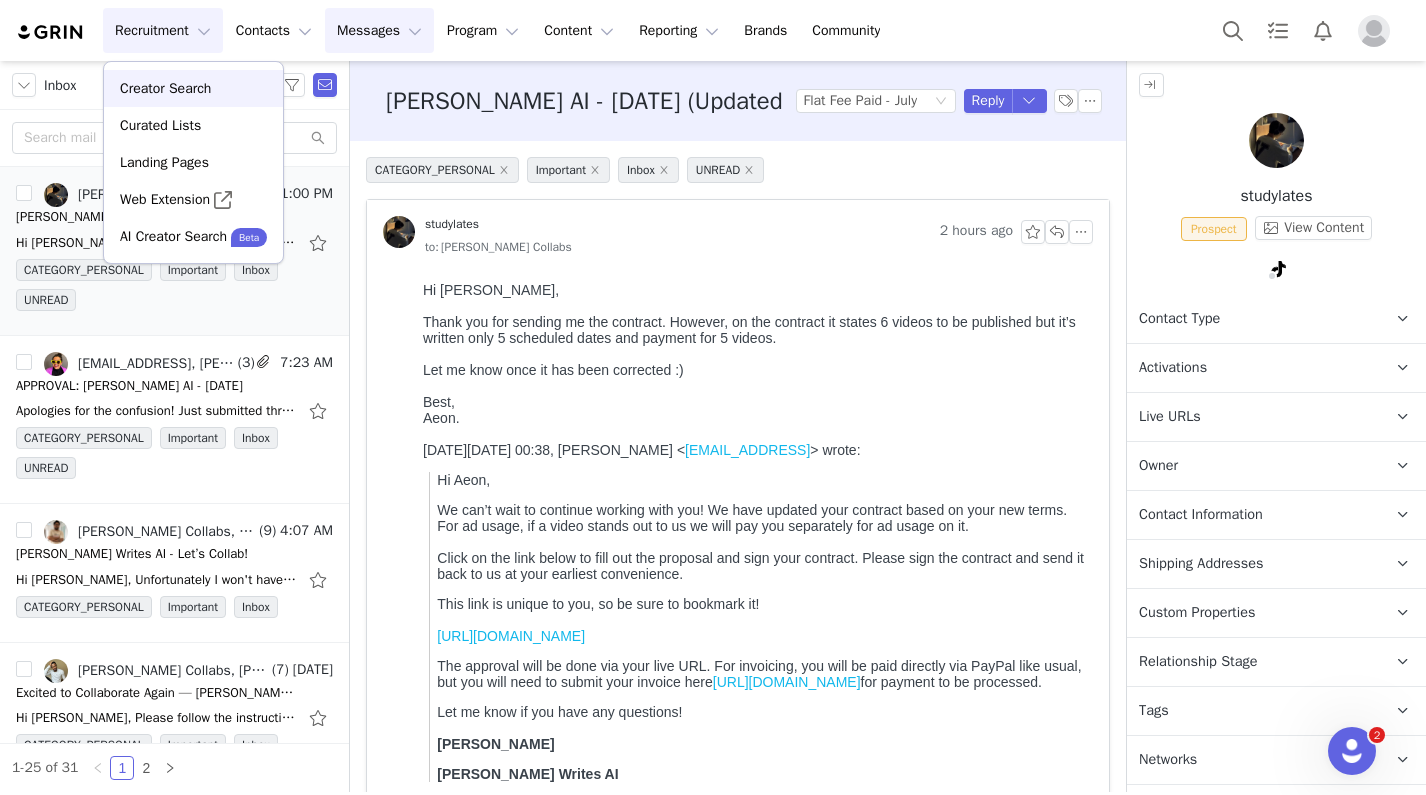 click on "Creator Search" at bounding box center (165, 88) 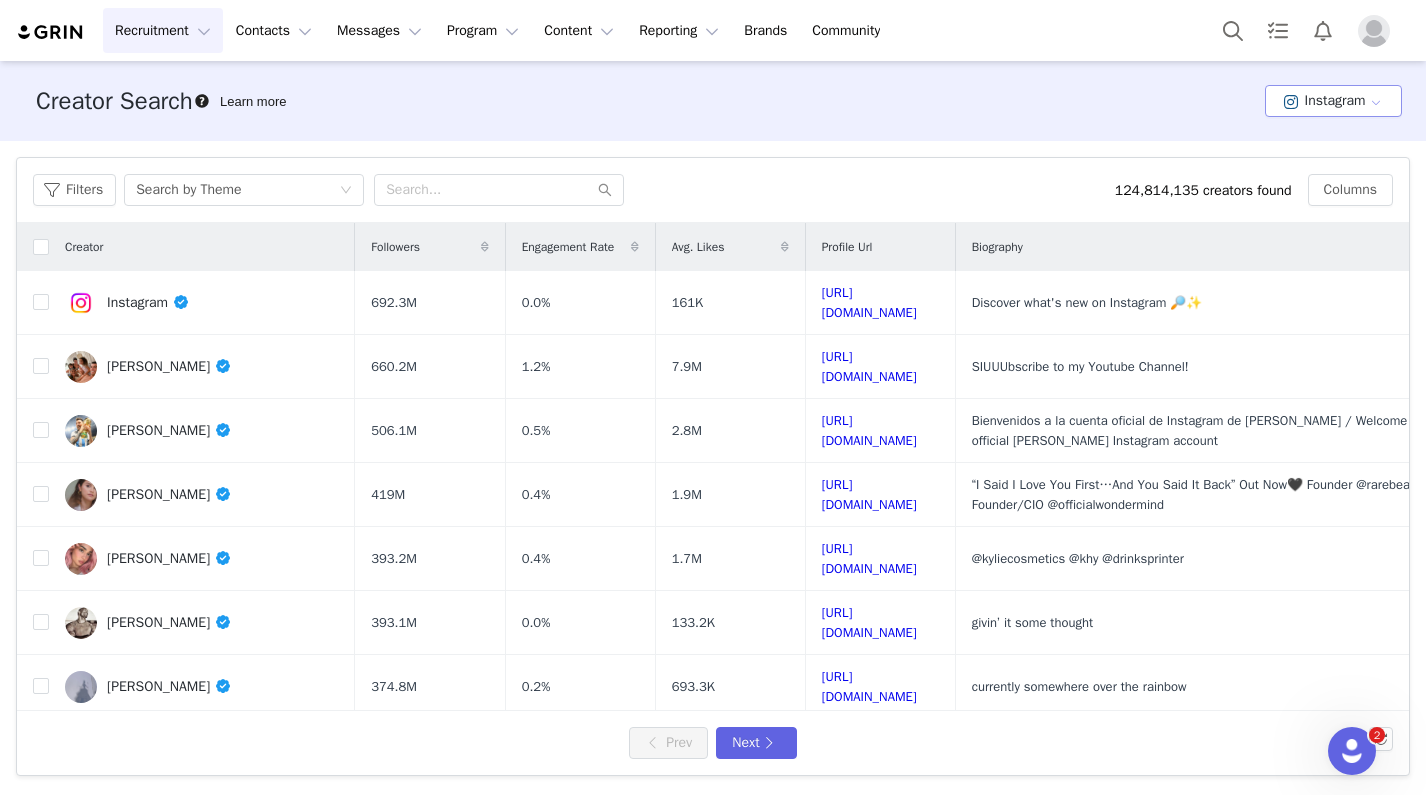 click on "Instagram" at bounding box center [1333, 101] 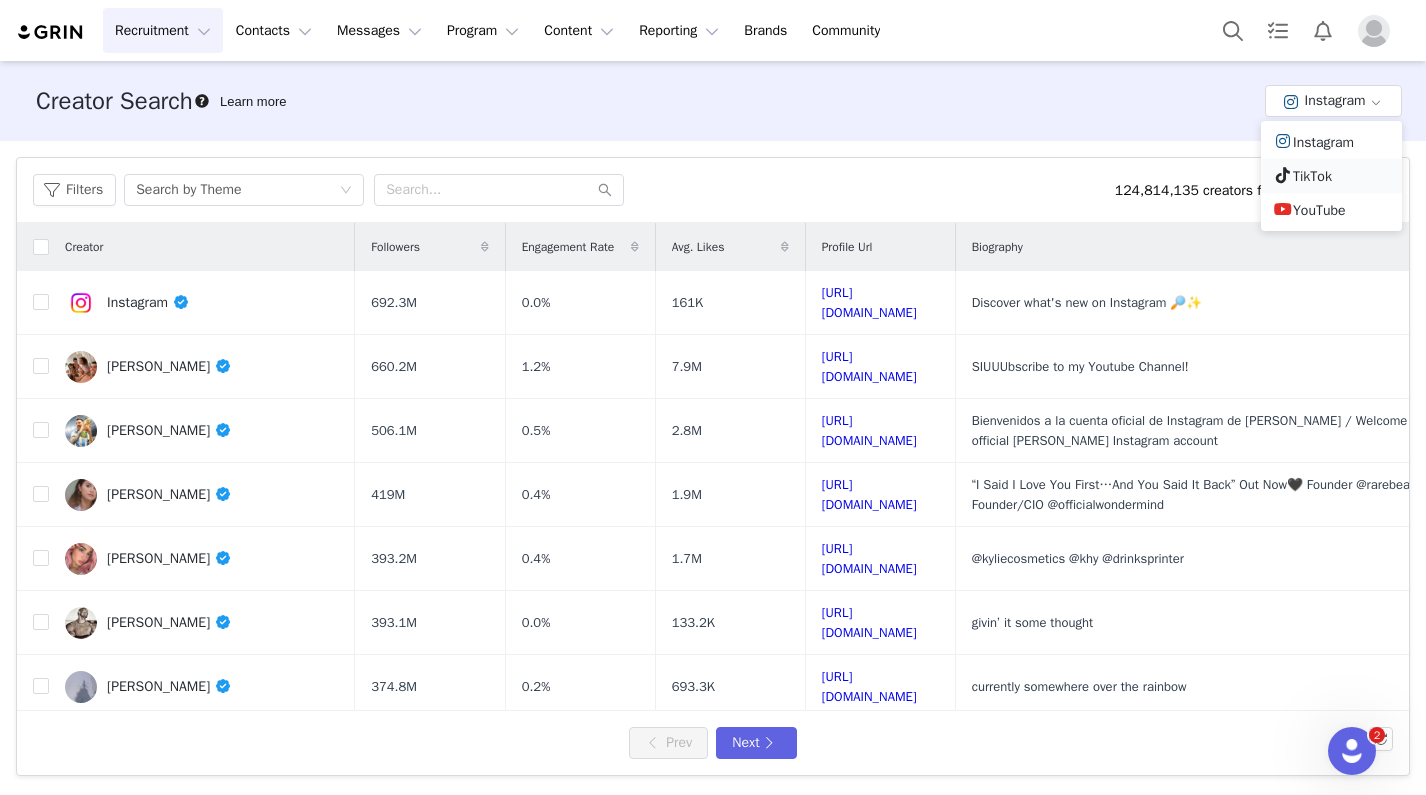 click on "TikTok" at bounding box center (1331, 176) 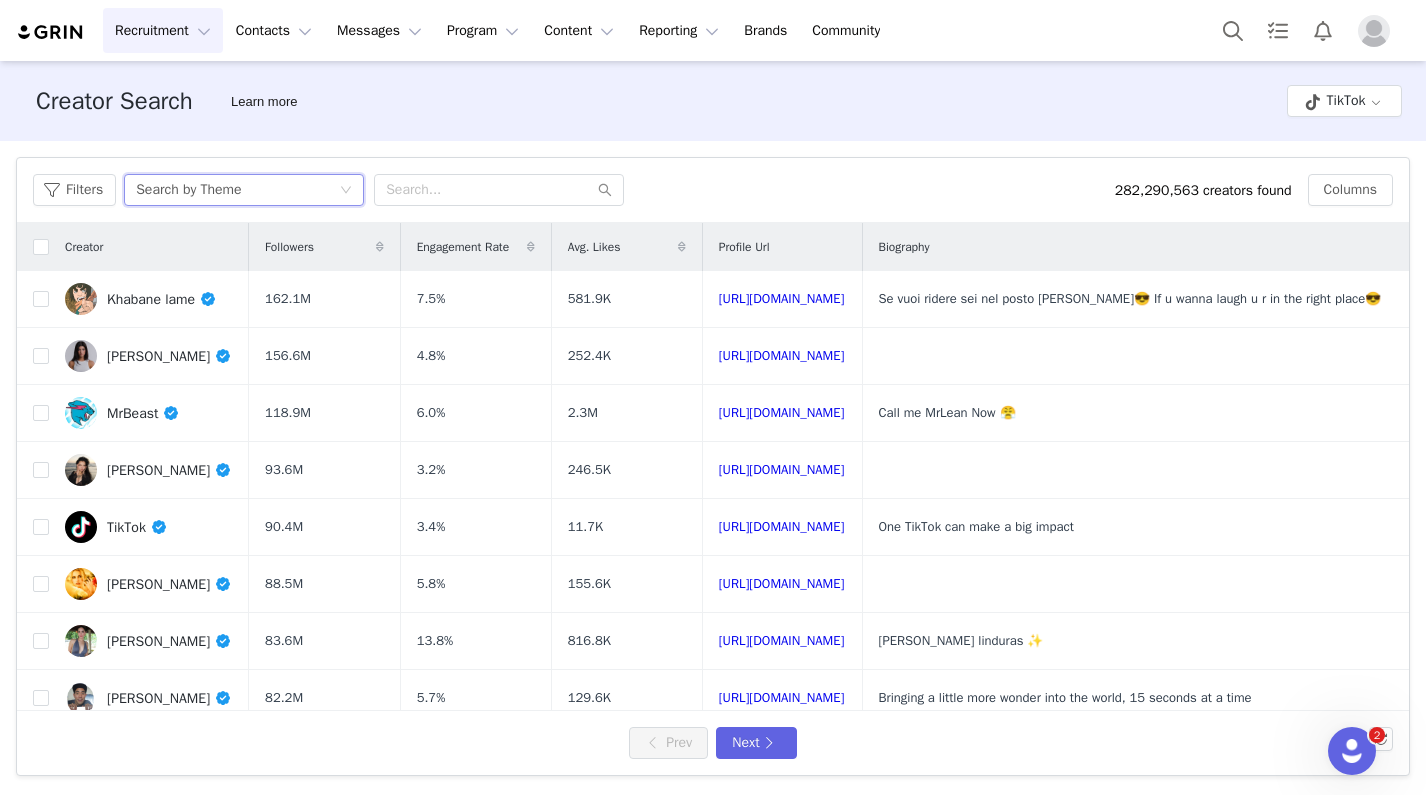 click on "Search by Theme" at bounding box center (237, 190) 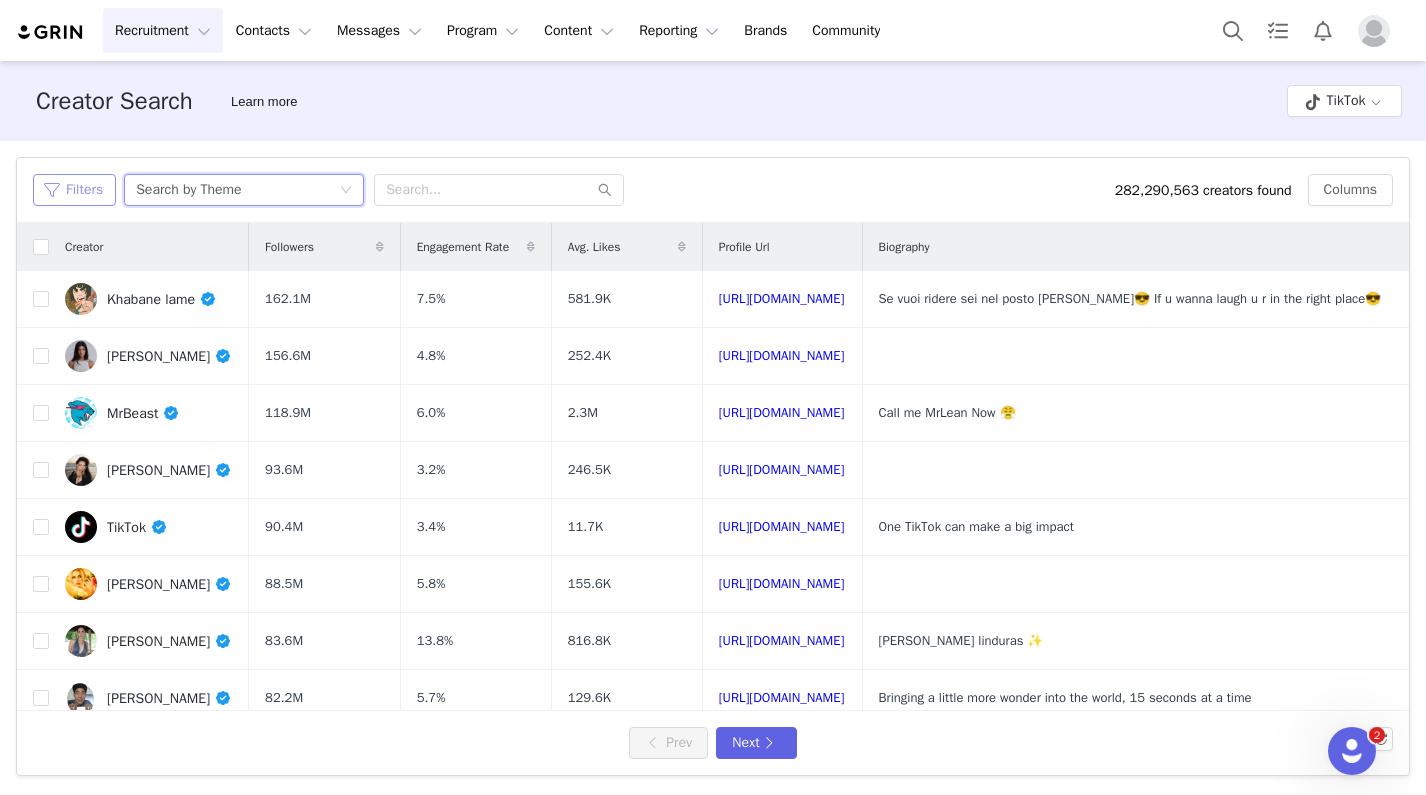 click on "Filters" at bounding box center (74, 190) 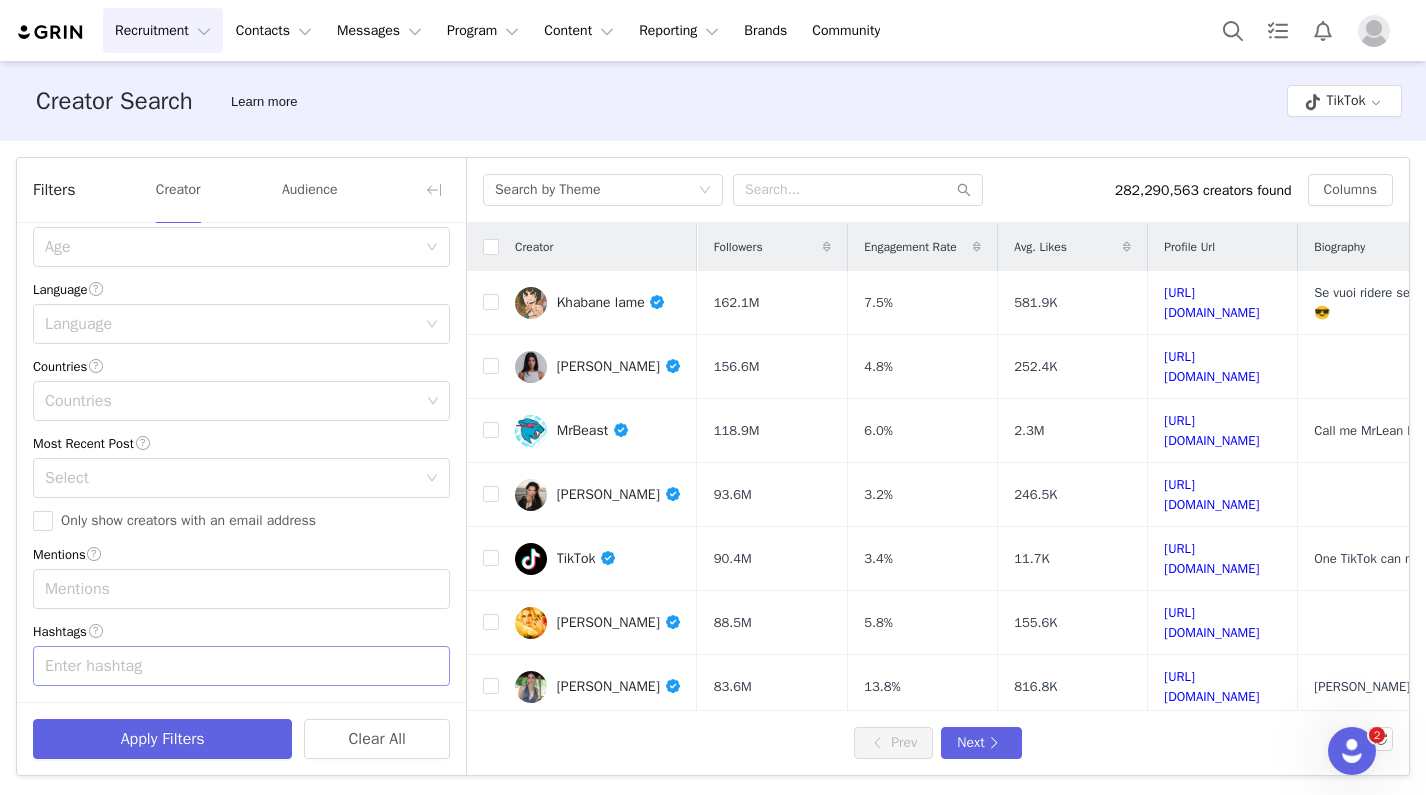 scroll, scrollTop: 482, scrollLeft: 0, axis: vertical 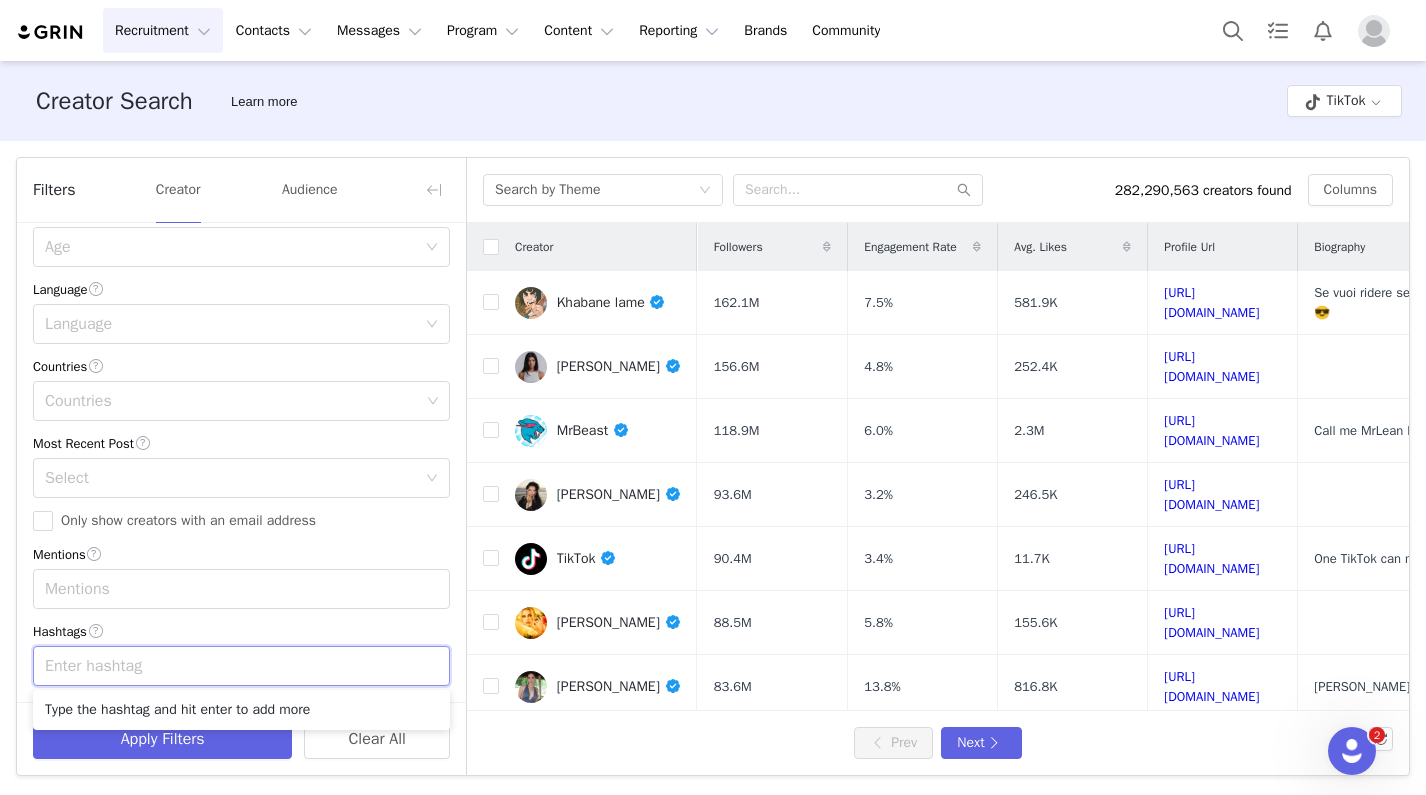paste on "#SEOTips" 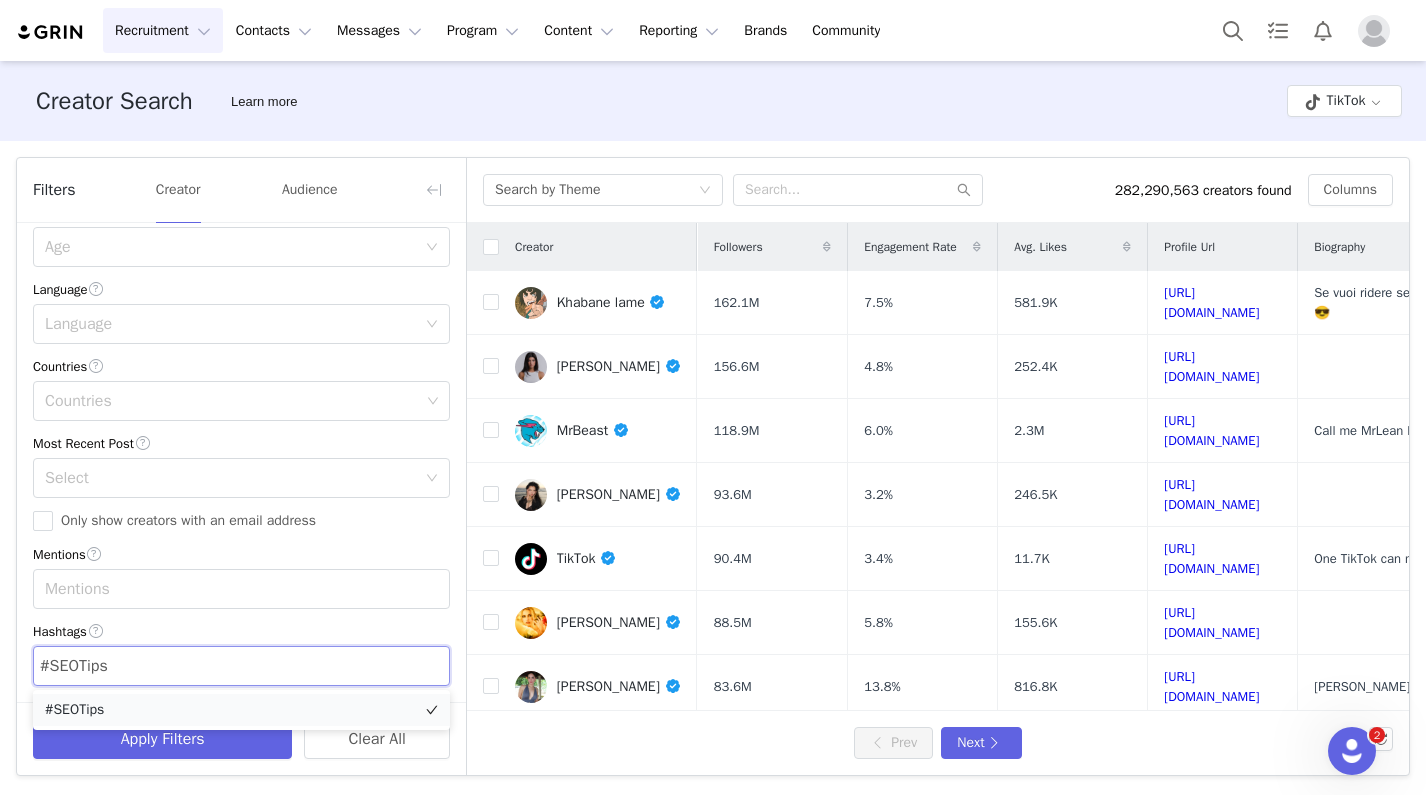 click on "#SEOTips" at bounding box center (241, 710) 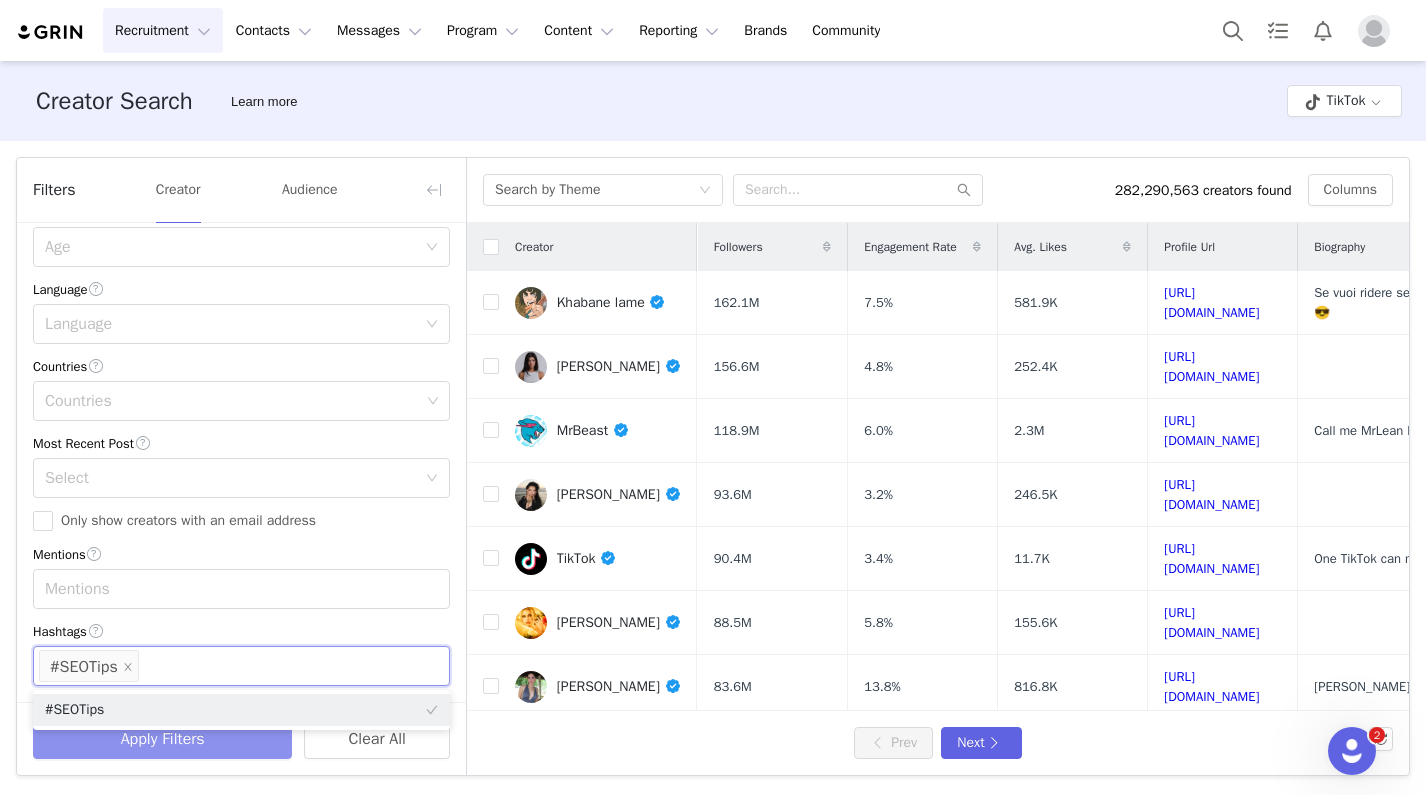 click on "Apply Filters" at bounding box center (162, 739) 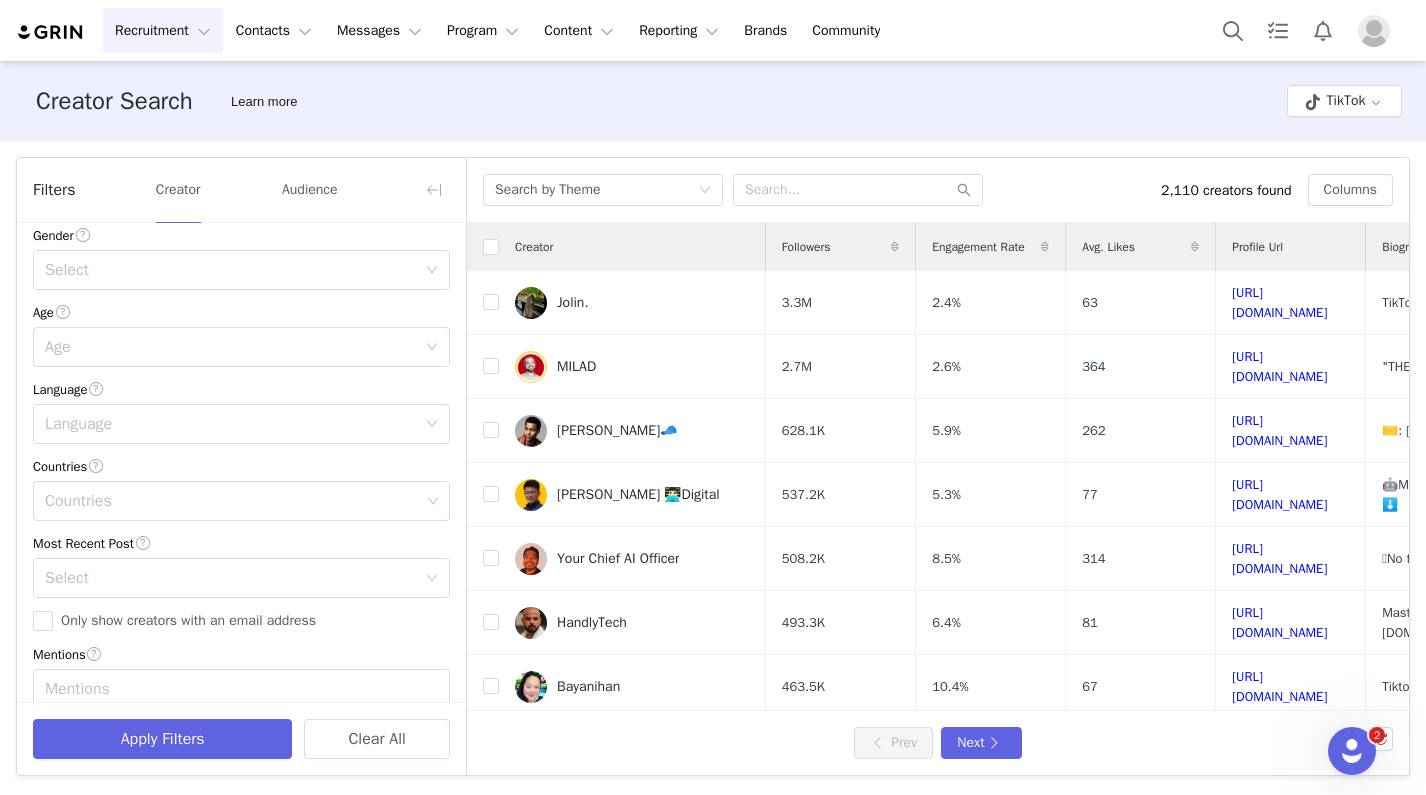 scroll, scrollTop: 375, scrollLeft: 0, axis: vertical 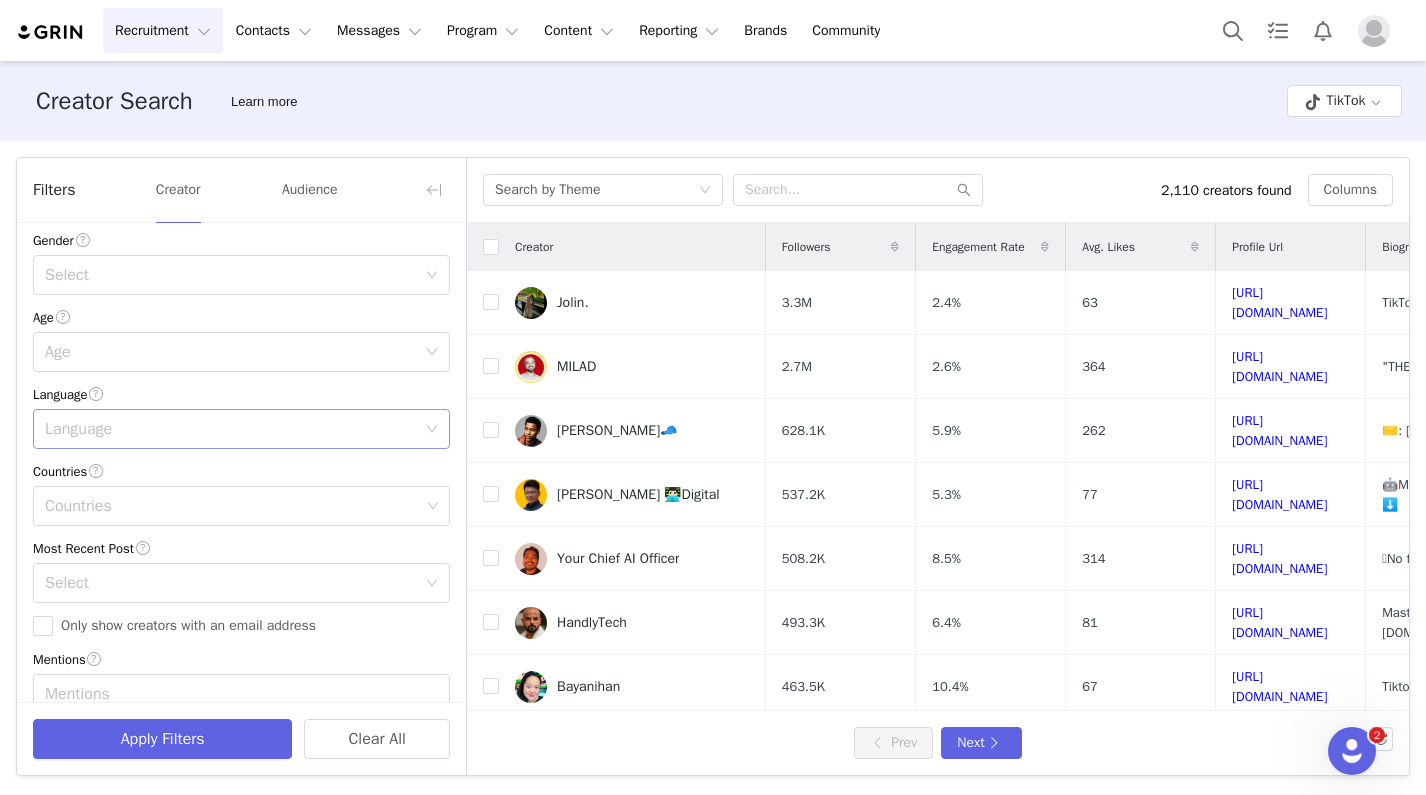 click on "Language" at bounding box center [230, 429] 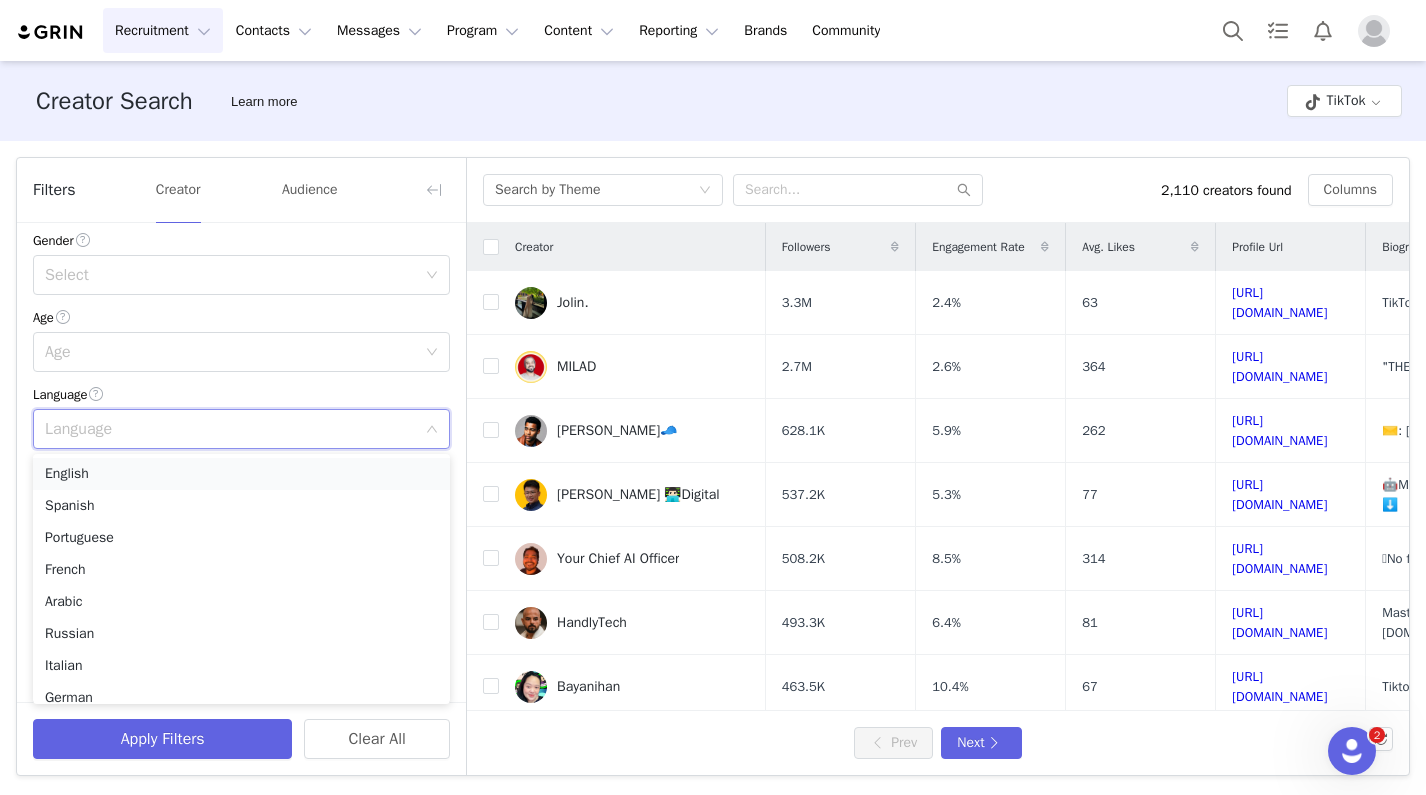 click on "English" at bounding box center [241, 474] 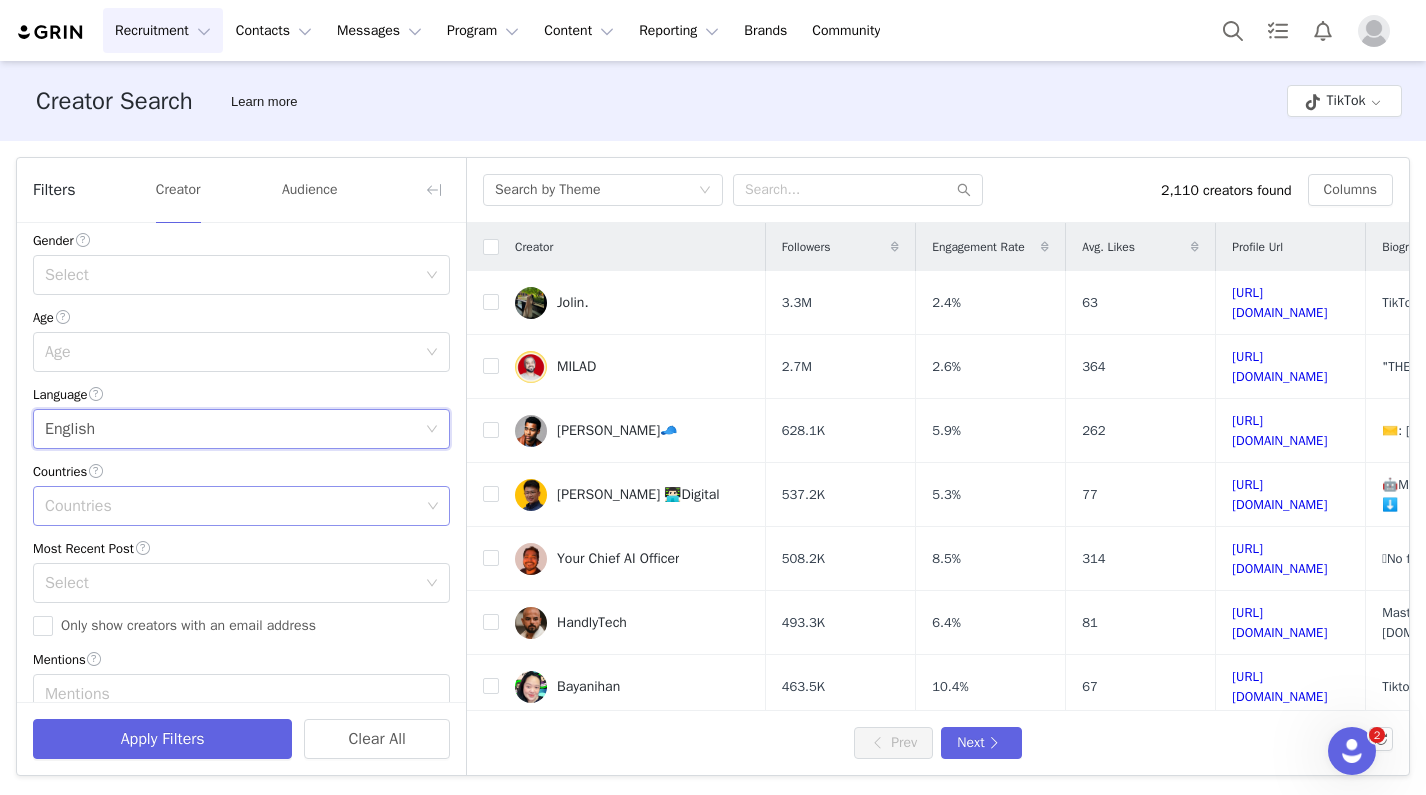click on "Countries" at bounding box center [232, 506] 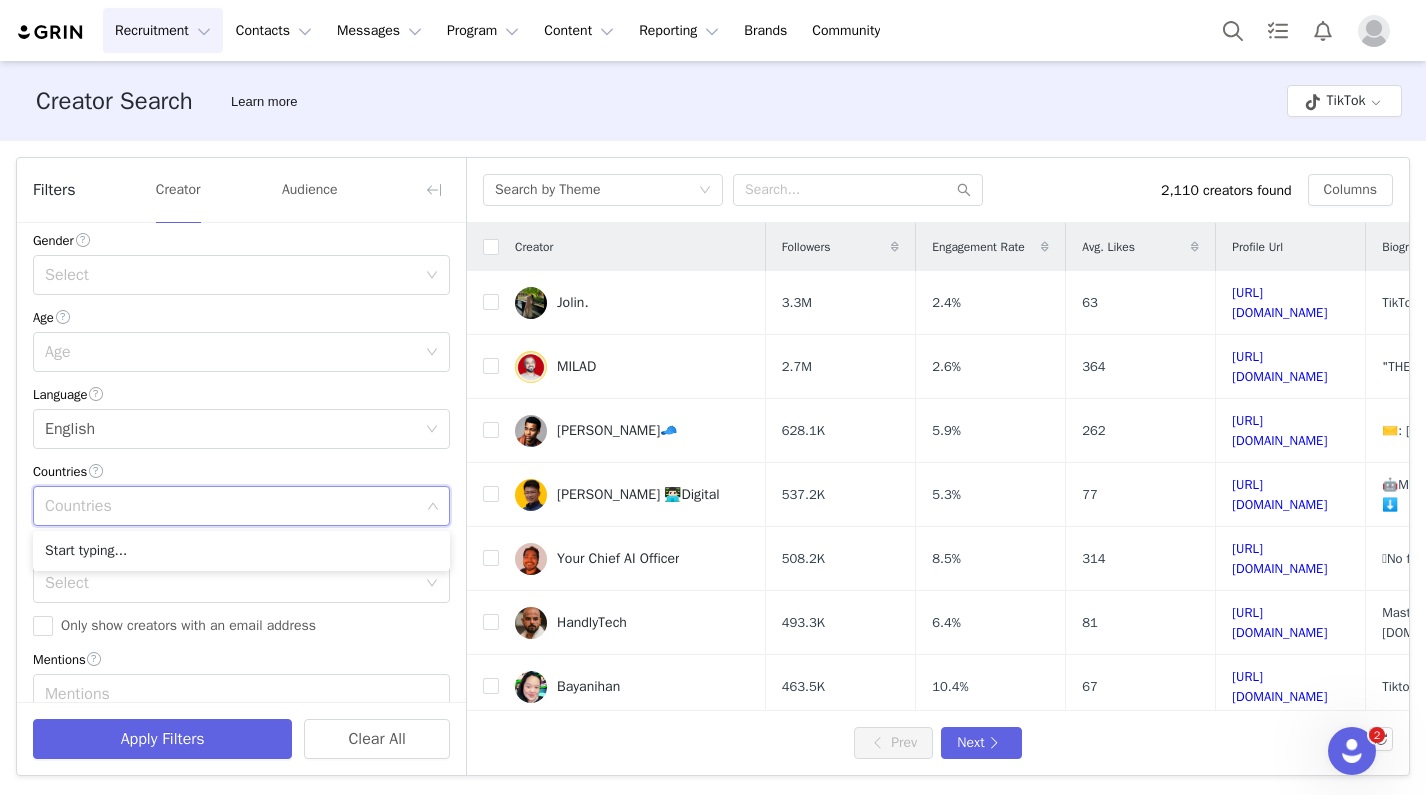 click on "Countries" at bounding box center [232, 506] 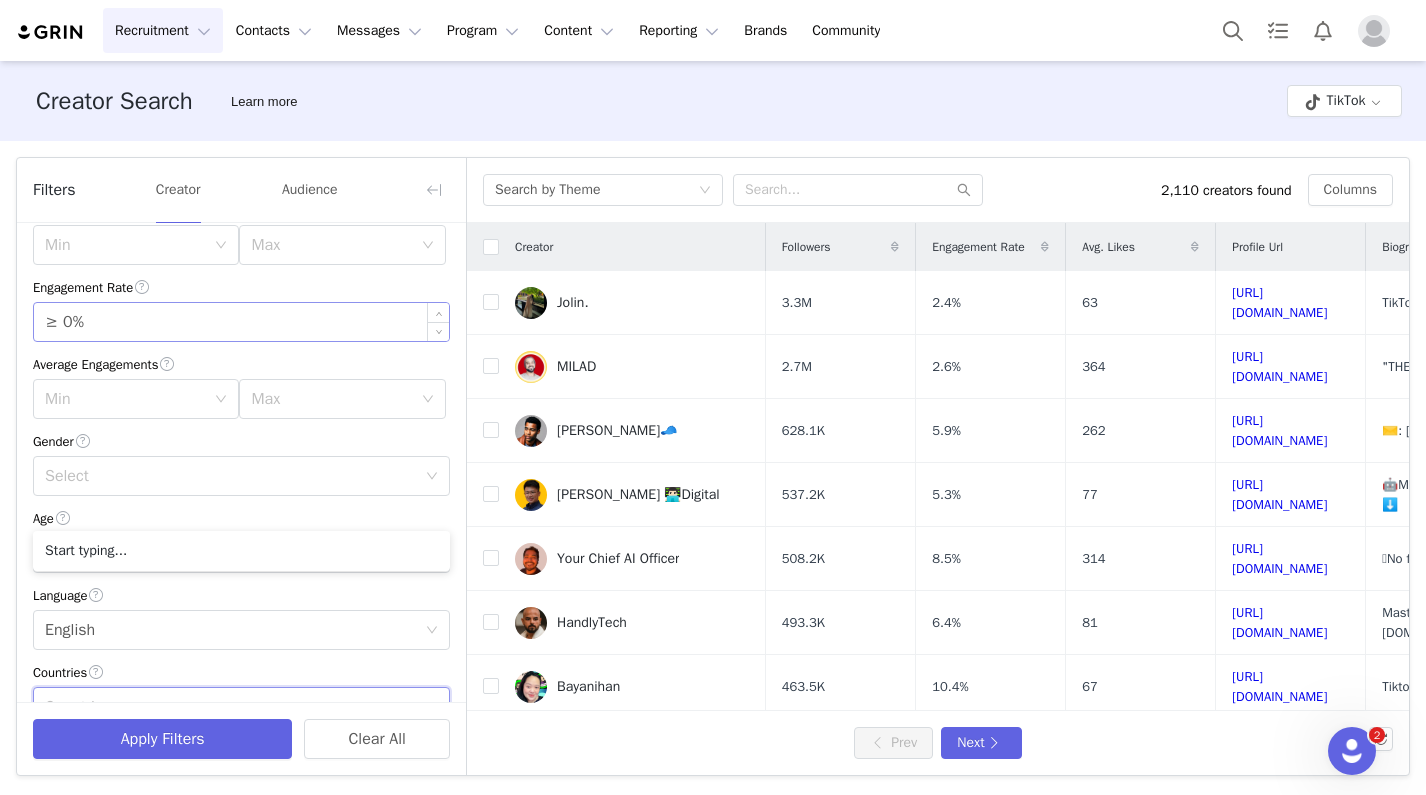scroll, scrollTop: 170, scrollLeft: 0, axis: vertical 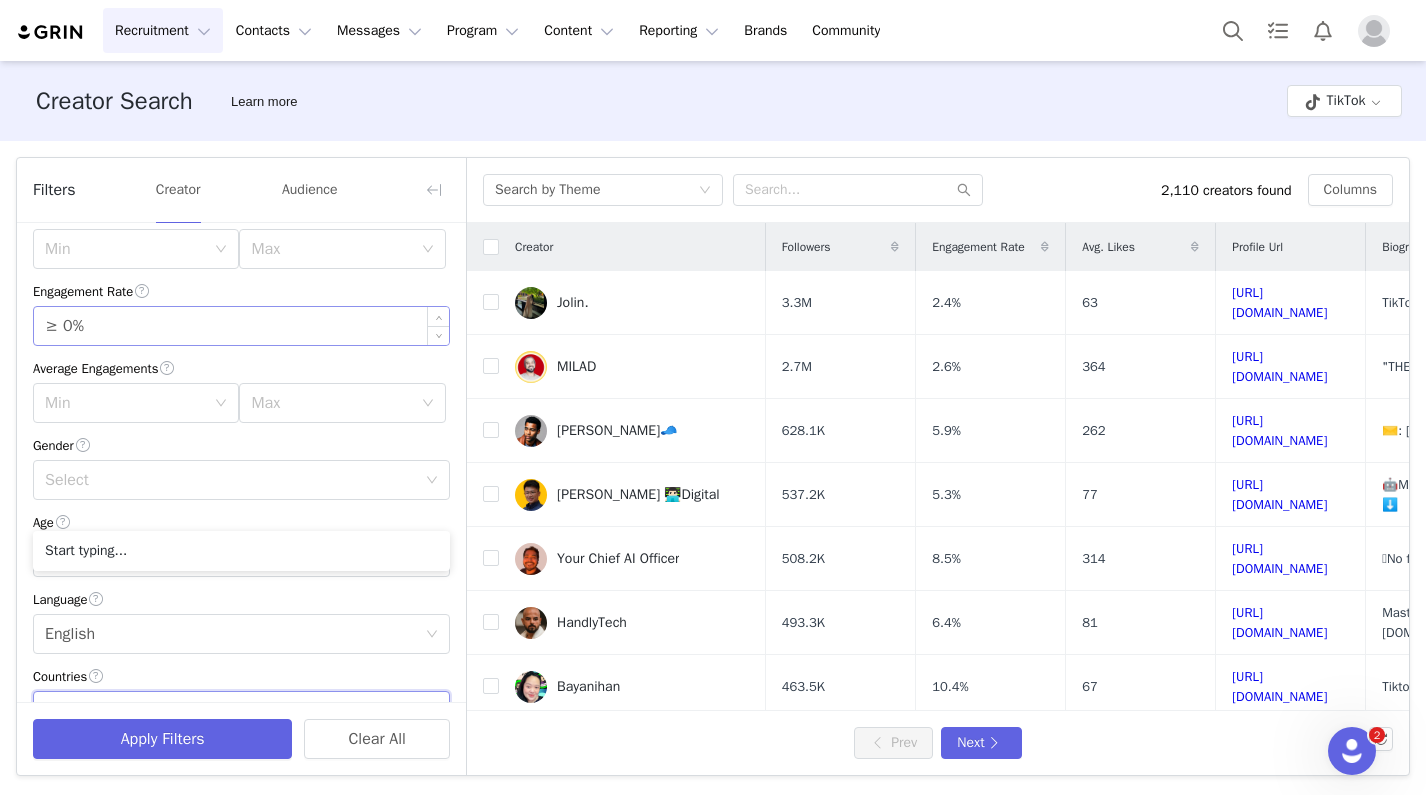 click on "≥ 0%" at bounding box center (241, 326) 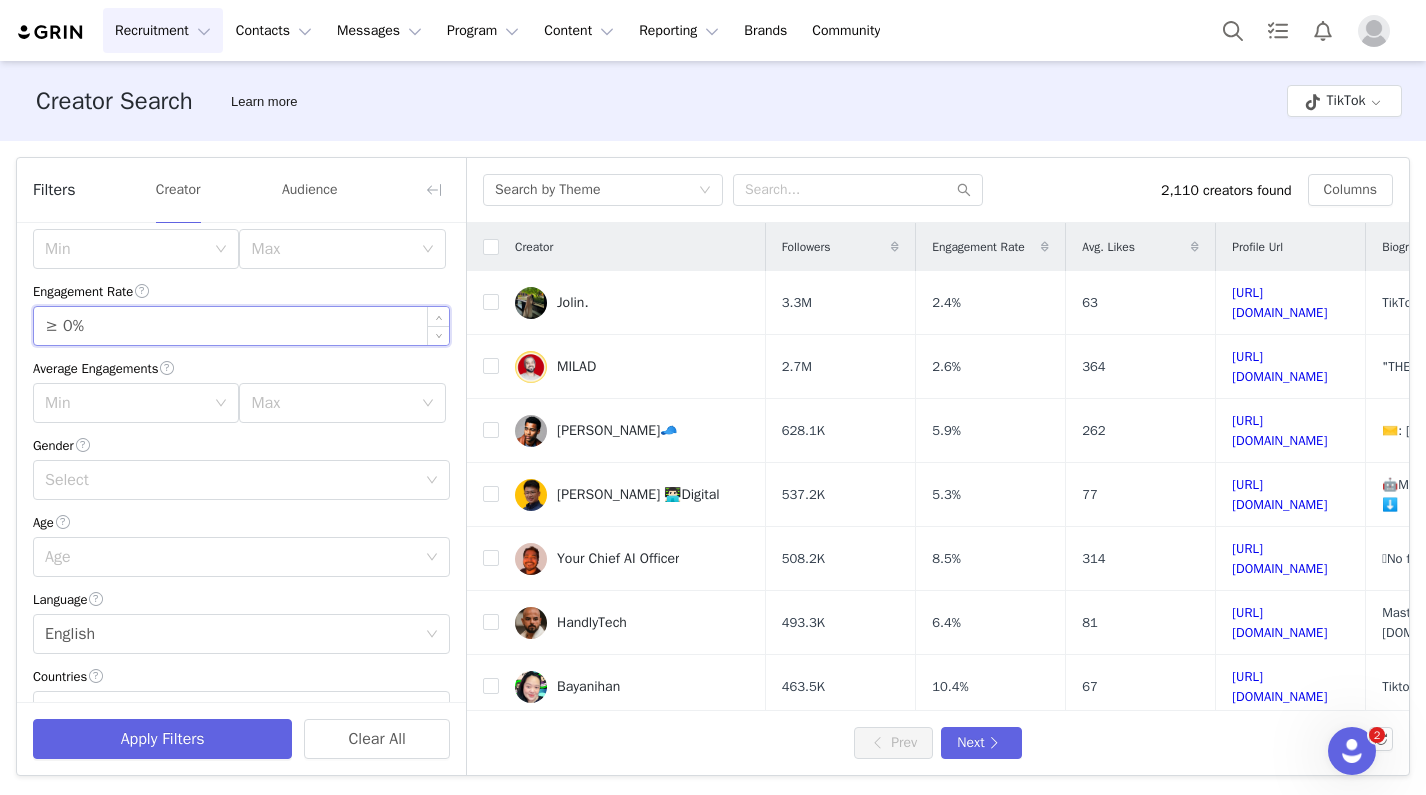 type on "≥ 7%" 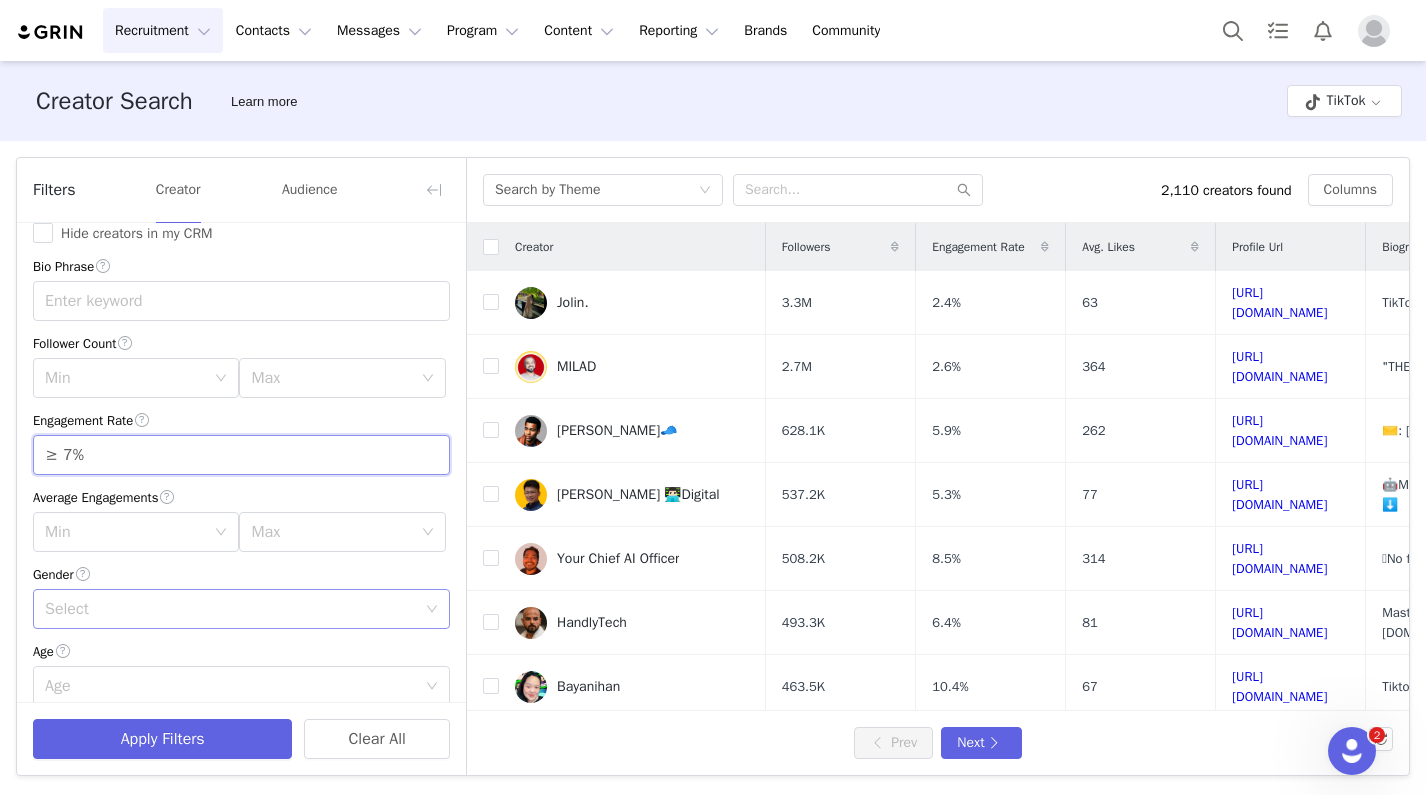 scroll, scrollTop: 14, scrollLeft: 0, axis: vertical 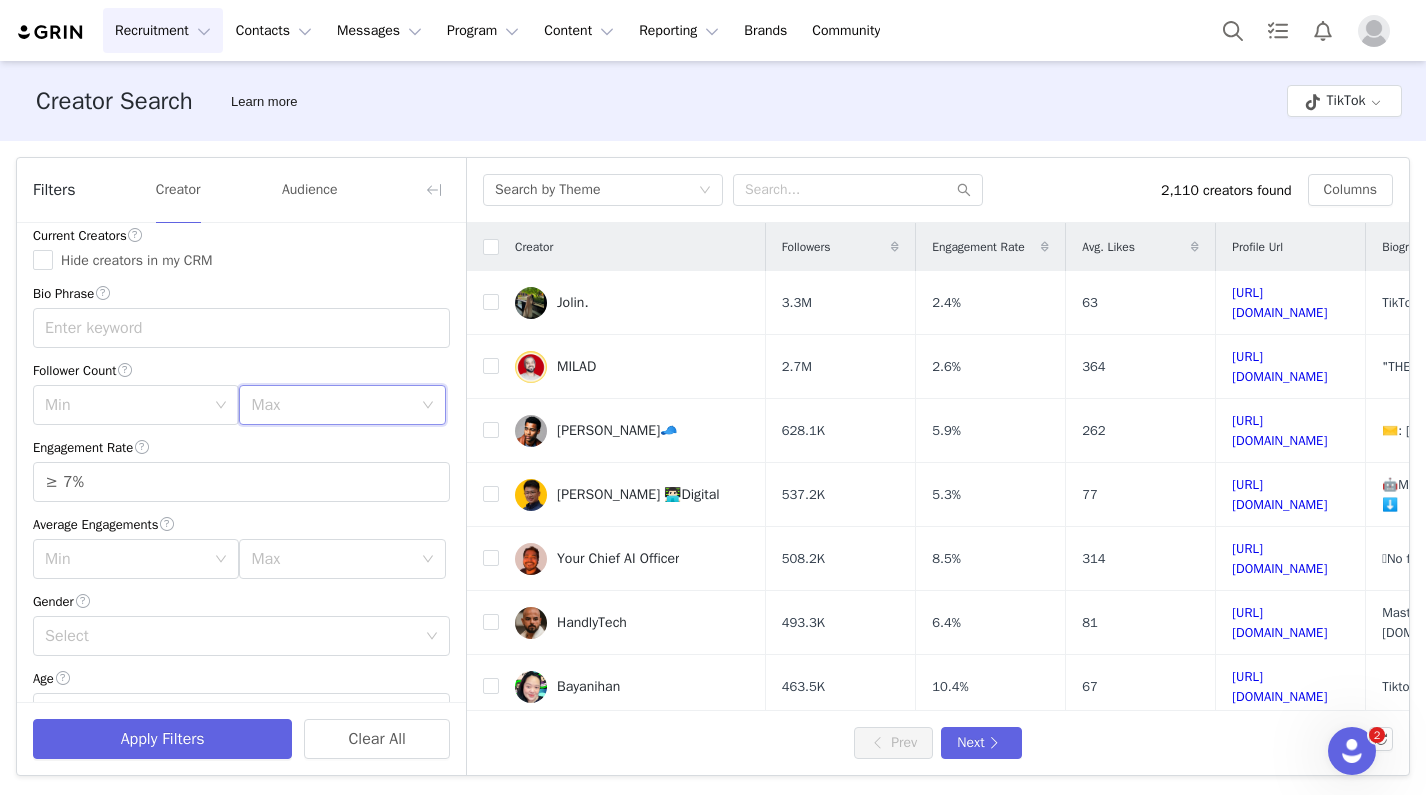 click on "Max" at bounding box center (335, 405) 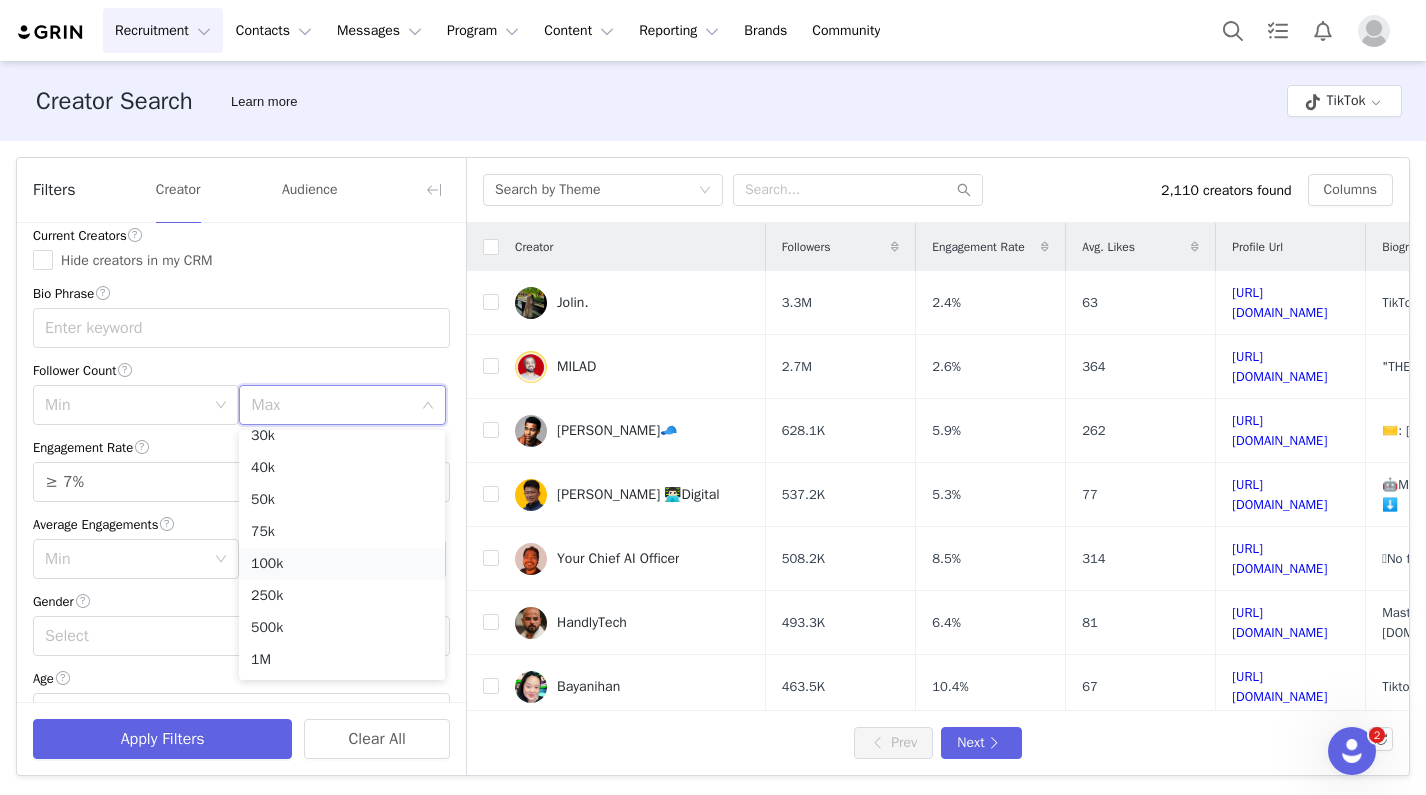 scroll, scrollTop: 142, scrollLeft: 0, axis: vertical 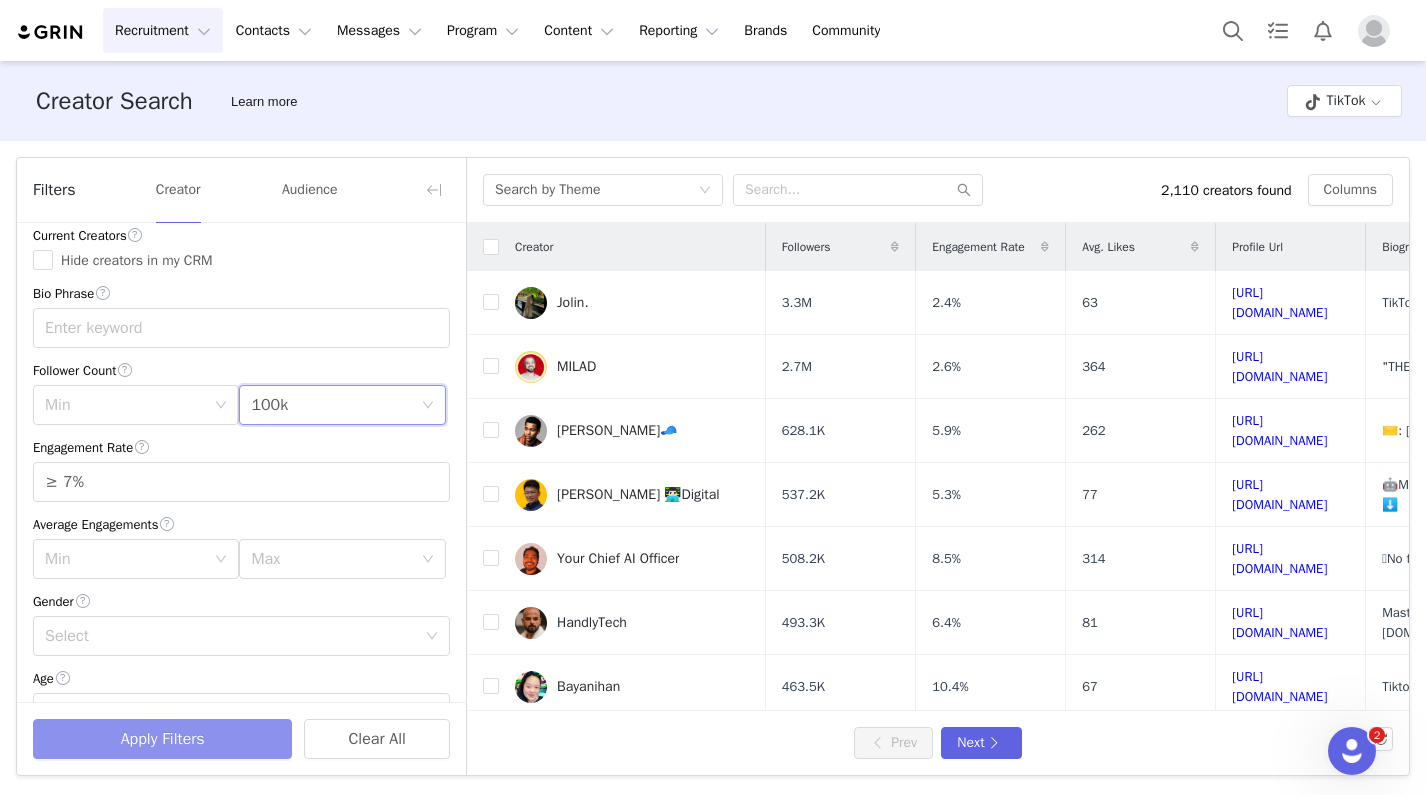 click on "Apply Filters" at bounding box center [162, 739] 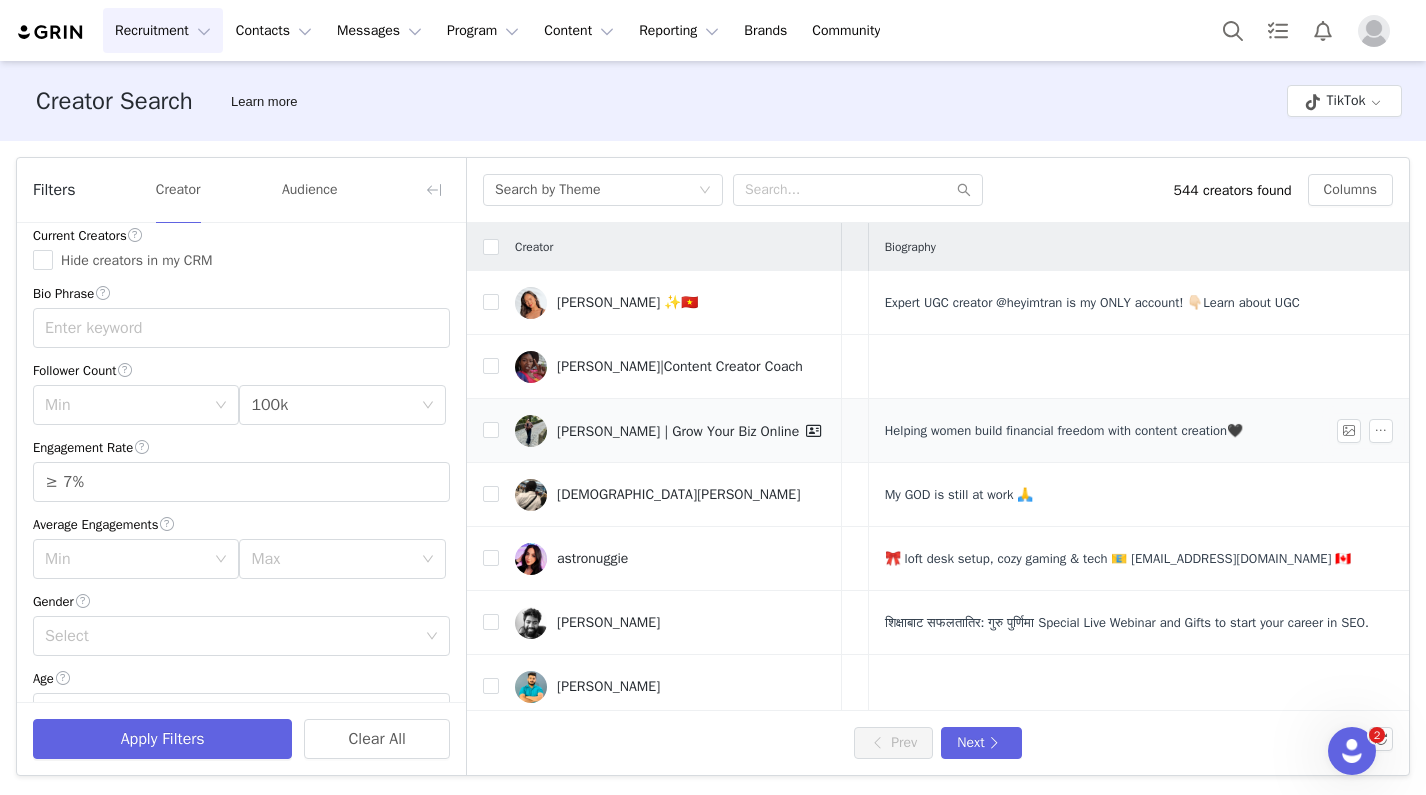 scroll, scrollTop: 0, scrollLeft: 787, axis: horizontal 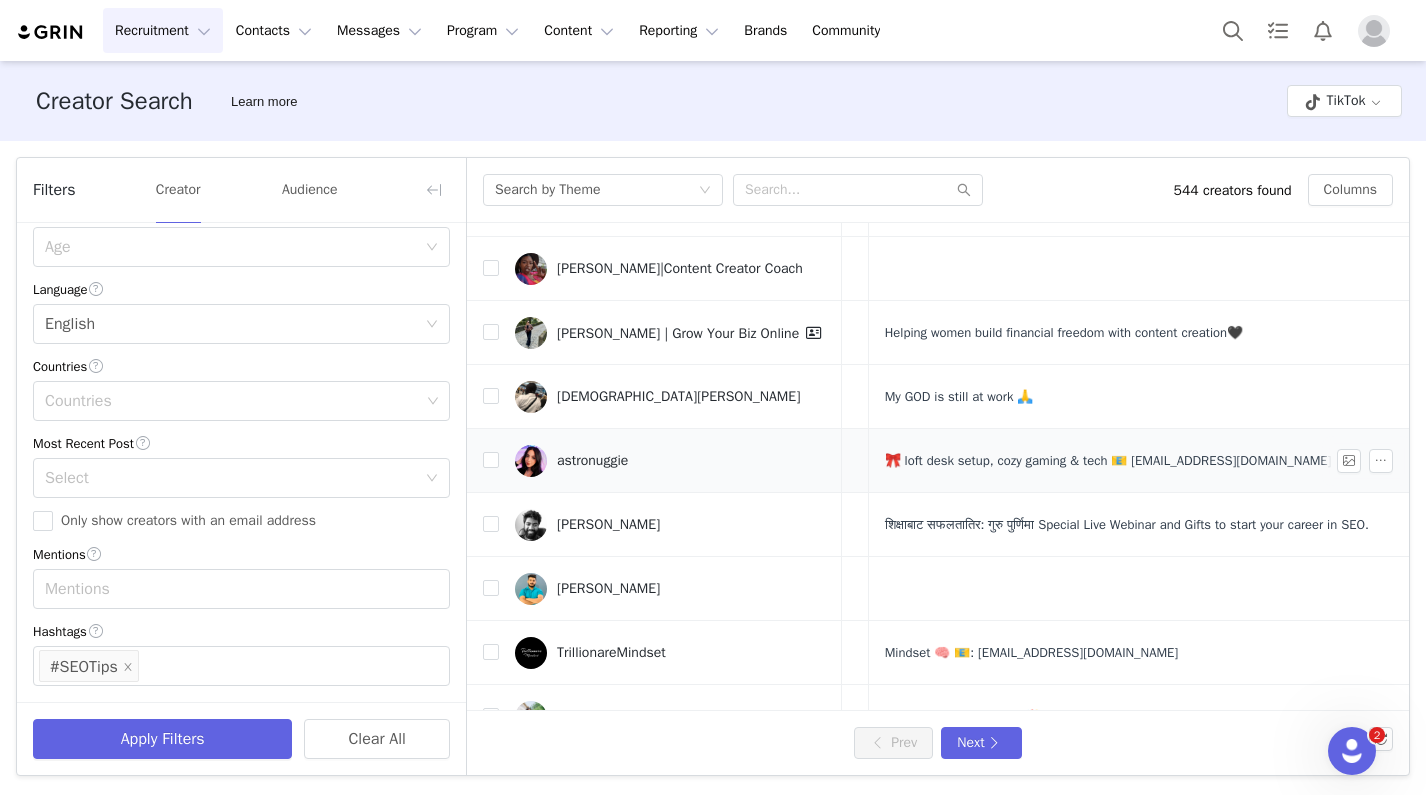 click on "astronuggie" at bounding box center (592, 461) 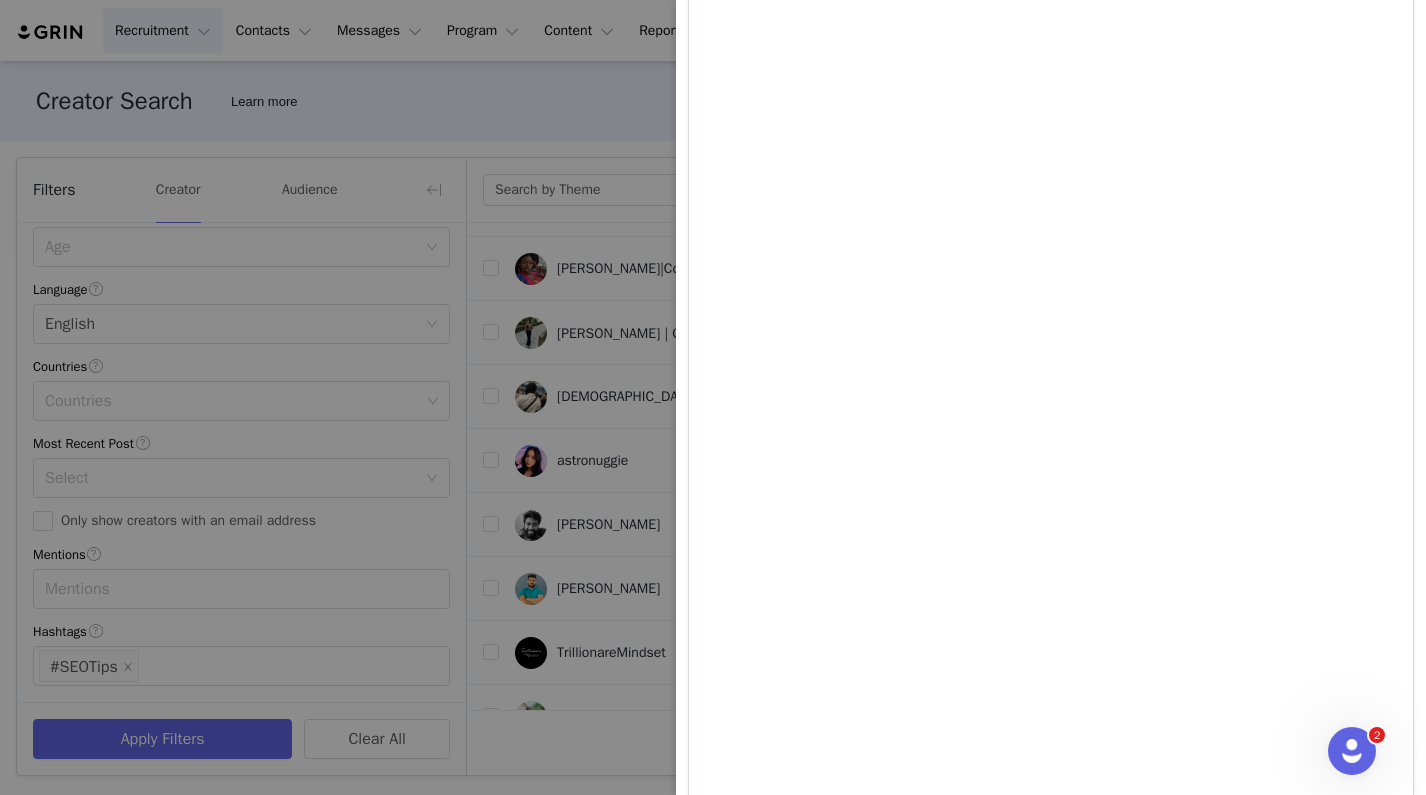 scroll, scrollTop: 1349, scrollLeft: 0, axis: vertical 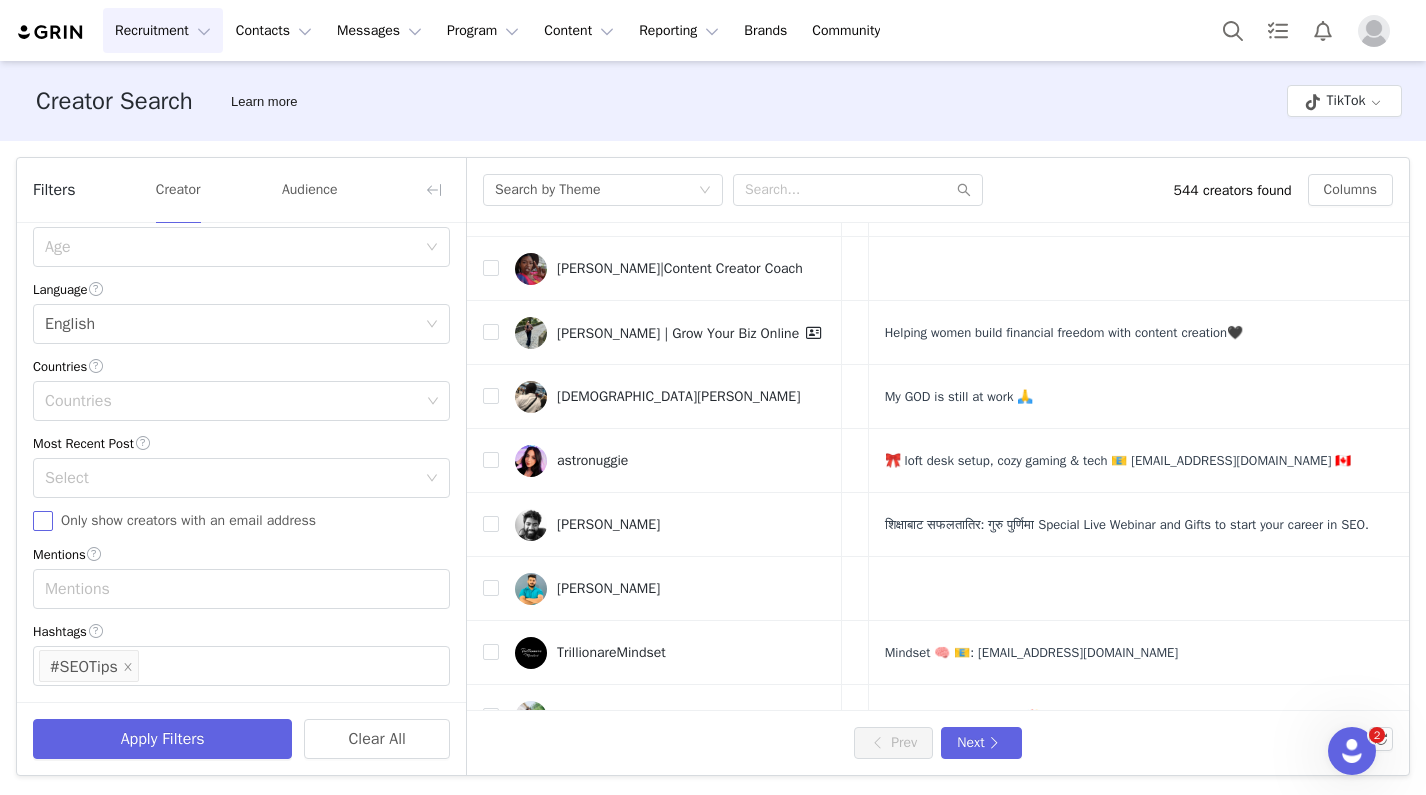 click on "Only show creators with an email address" at bounding box center [188, 520] 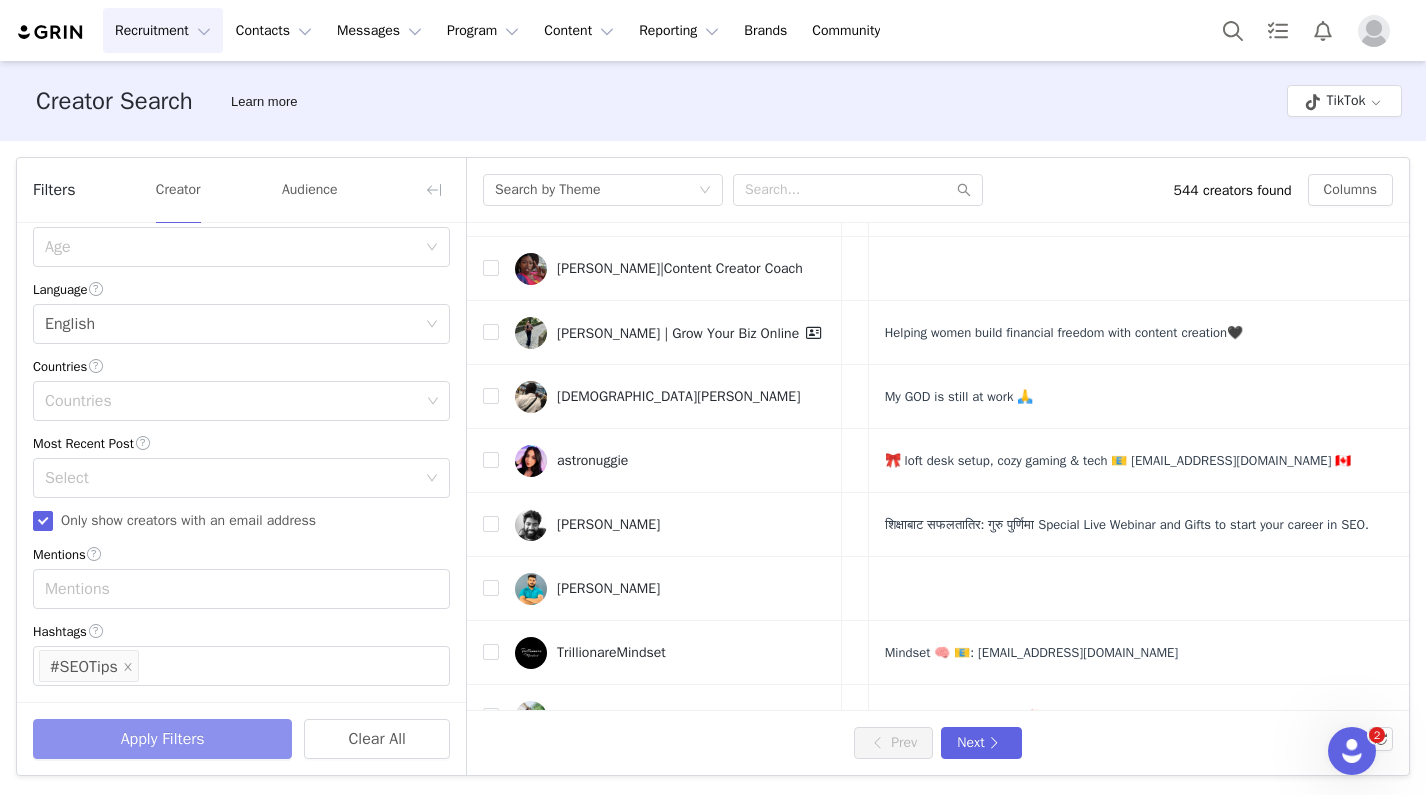 click on "Apply Filters" at bounding box center (162, 739) 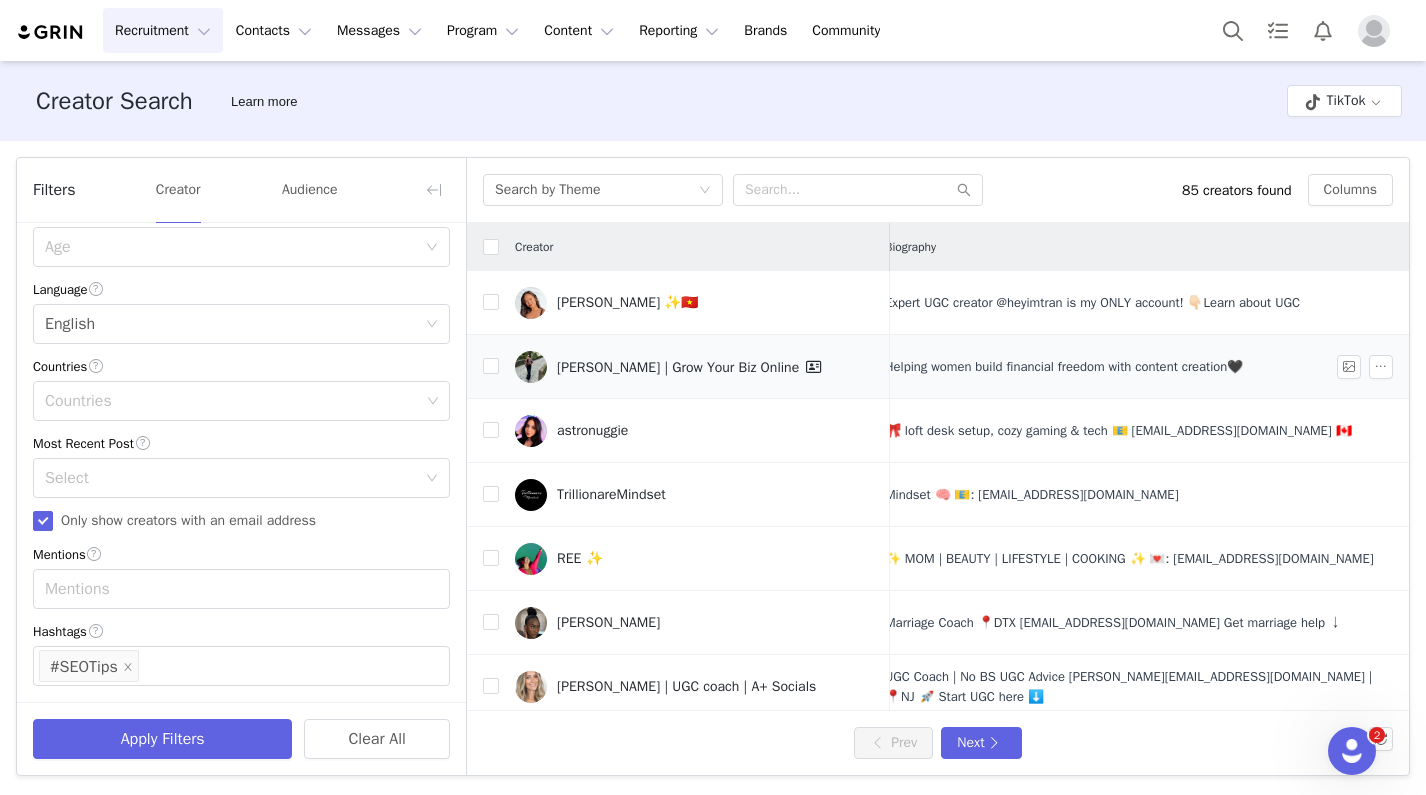 scroll, scrollTop: 0, scrollLeft: 290, axis: horizontal 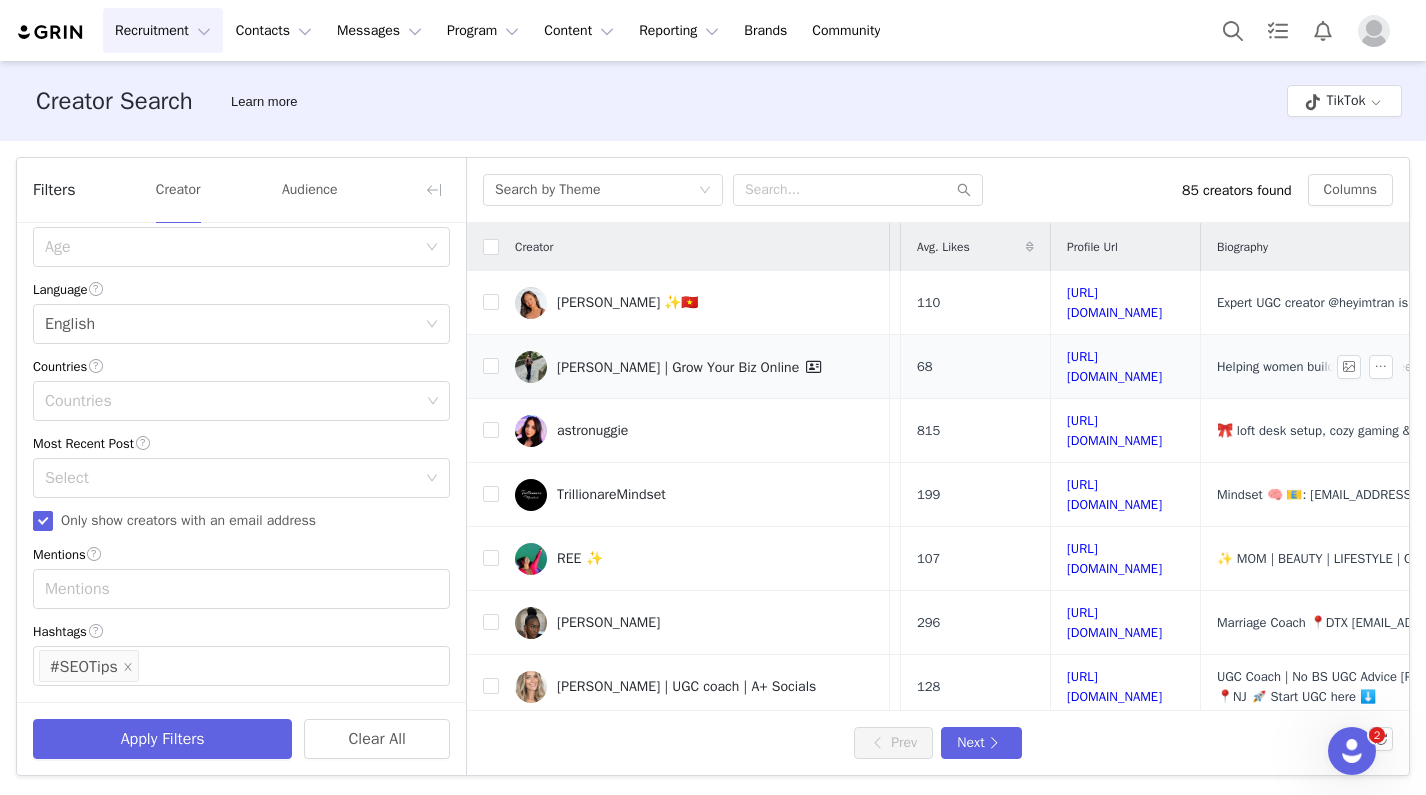 click on "[PERSON_NAME] | Grow Your Biz Online" at bounding box center [691, 367] 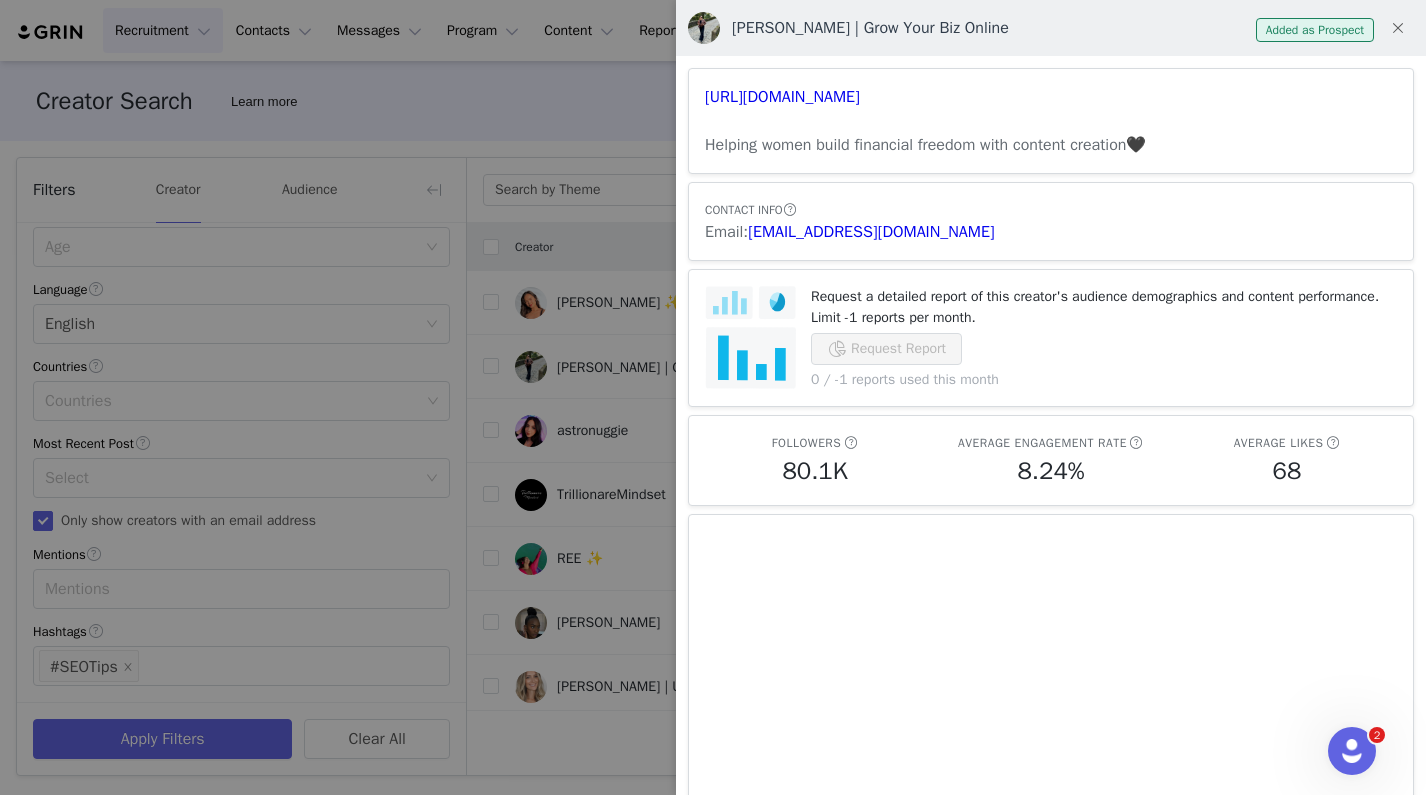scroll, scrollTop: 0, scrollLeft: 0, axis: both 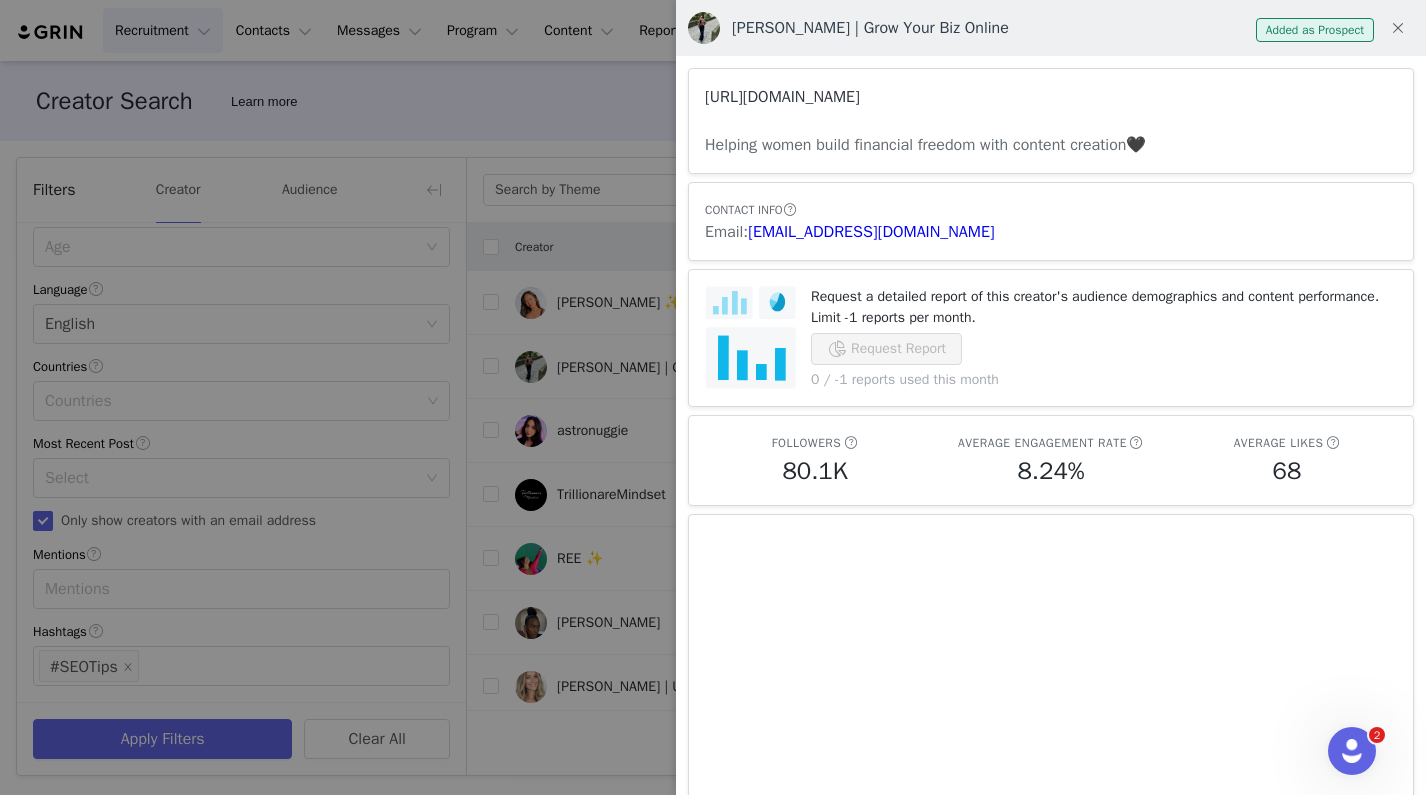 click on "[URL][DOMAIN_NAME]" at bounding box center [782, 97] 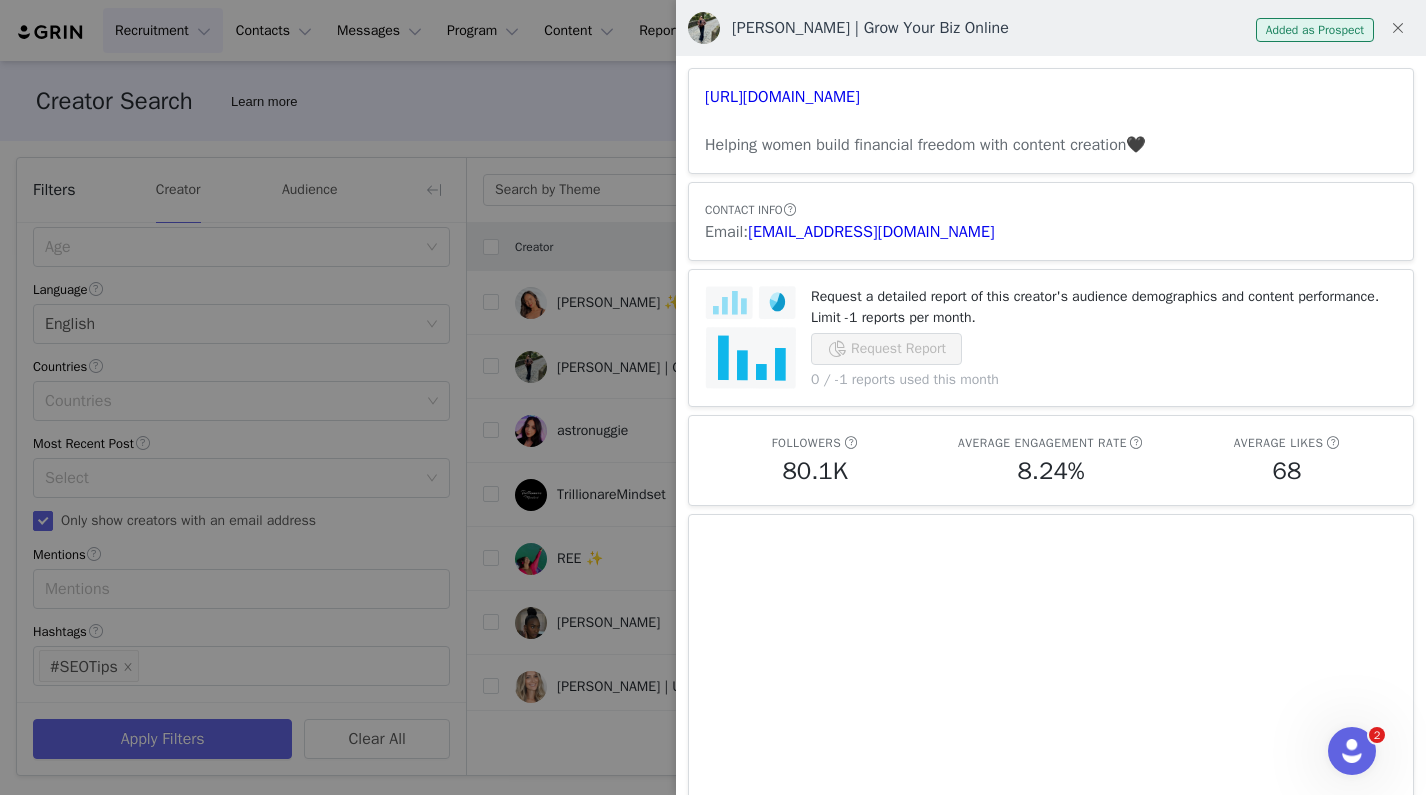 click at bounding box center (713, 397) 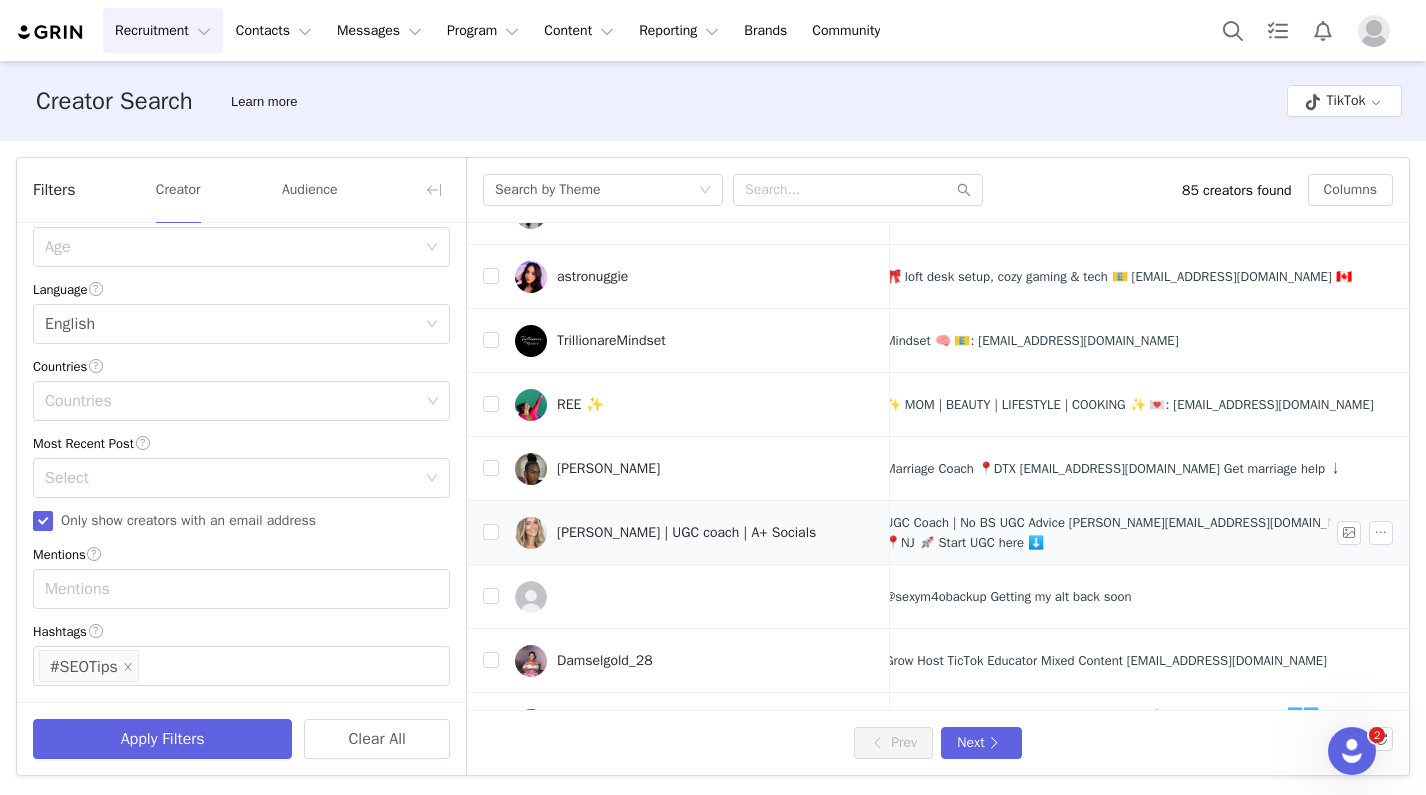scroll, scrollTop: 154, scrollLeft: 787, axis: both 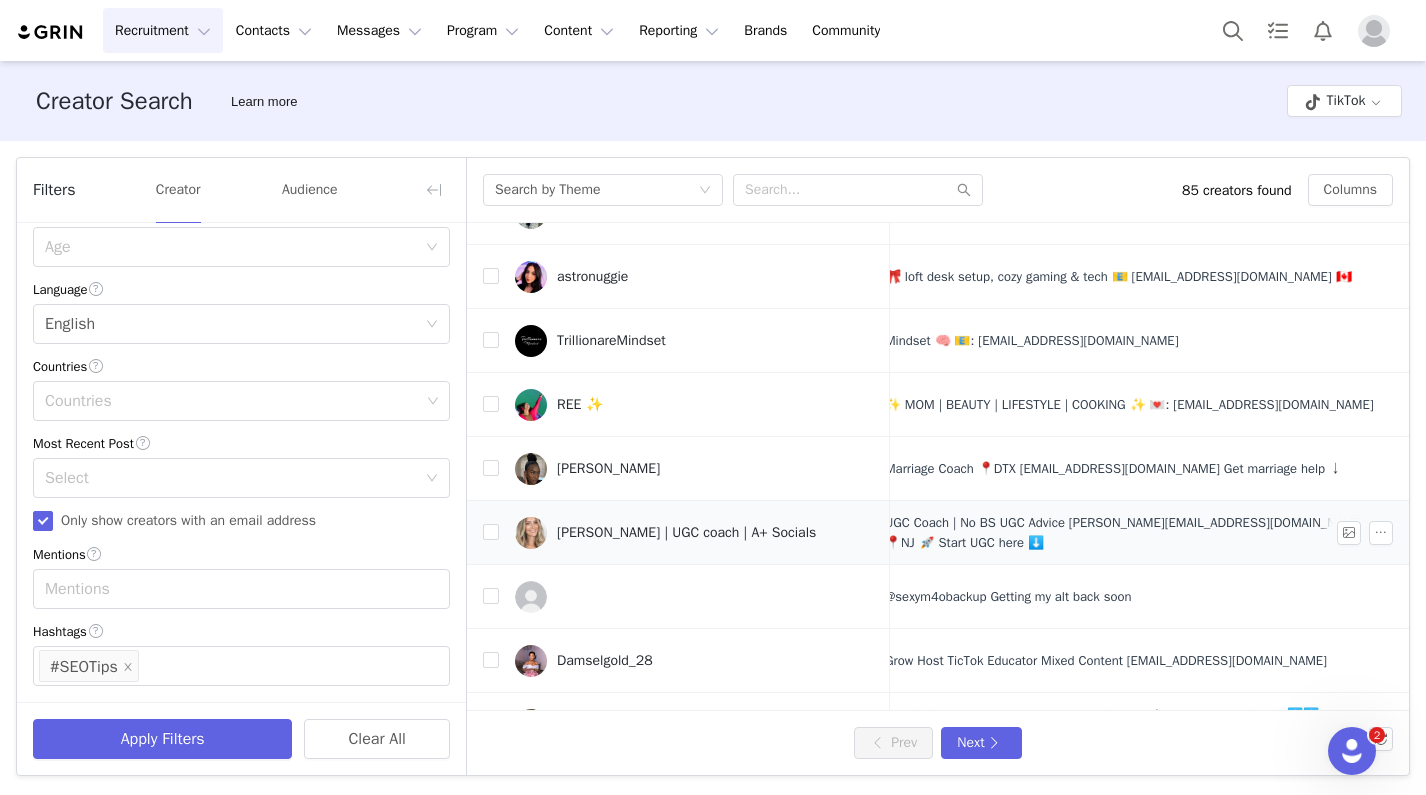 click on "[PERSON_NAME] | UGC coach | A+ Socials" at bounding box center [686, 533] 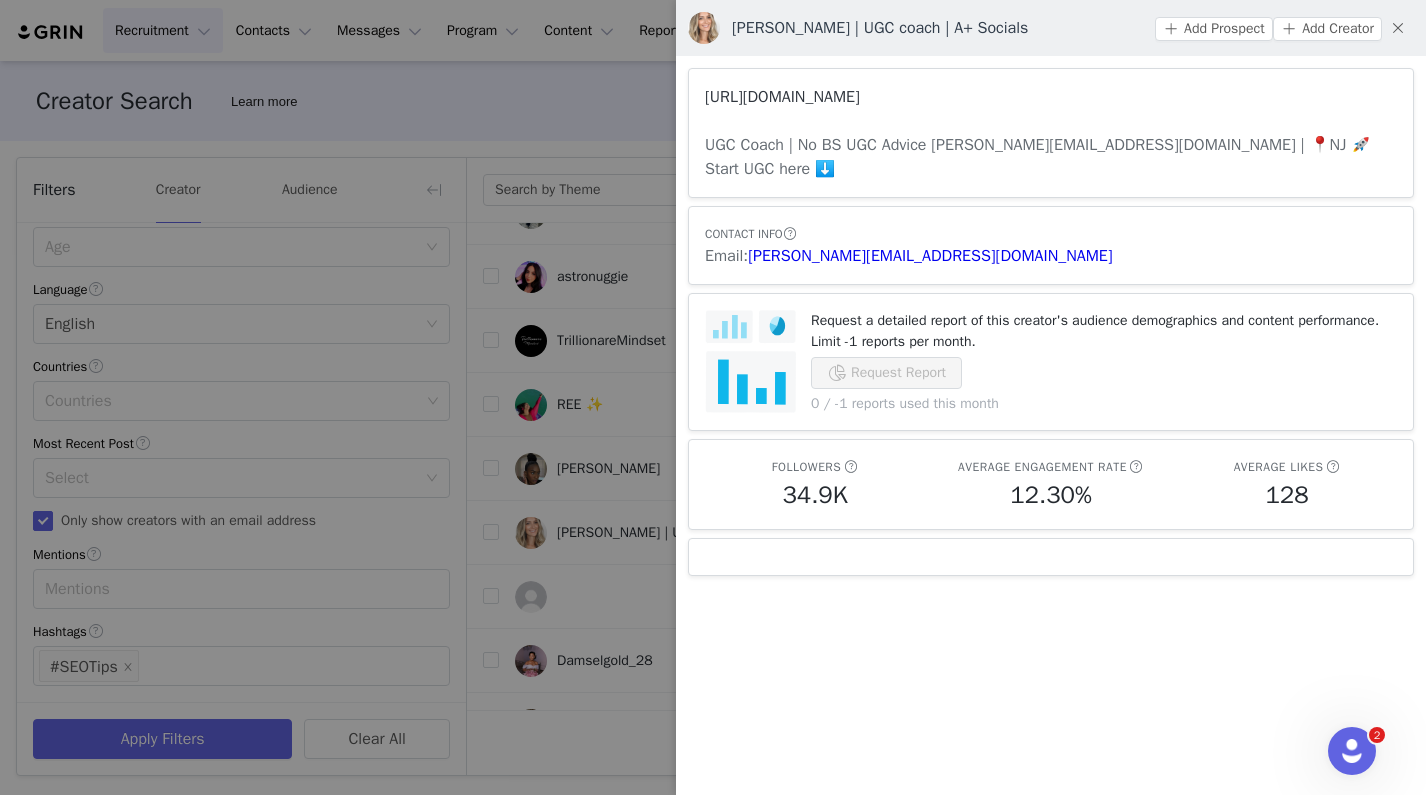 click on "[URL][DOMAIN_NAME]" at bounding box center [782, 97] 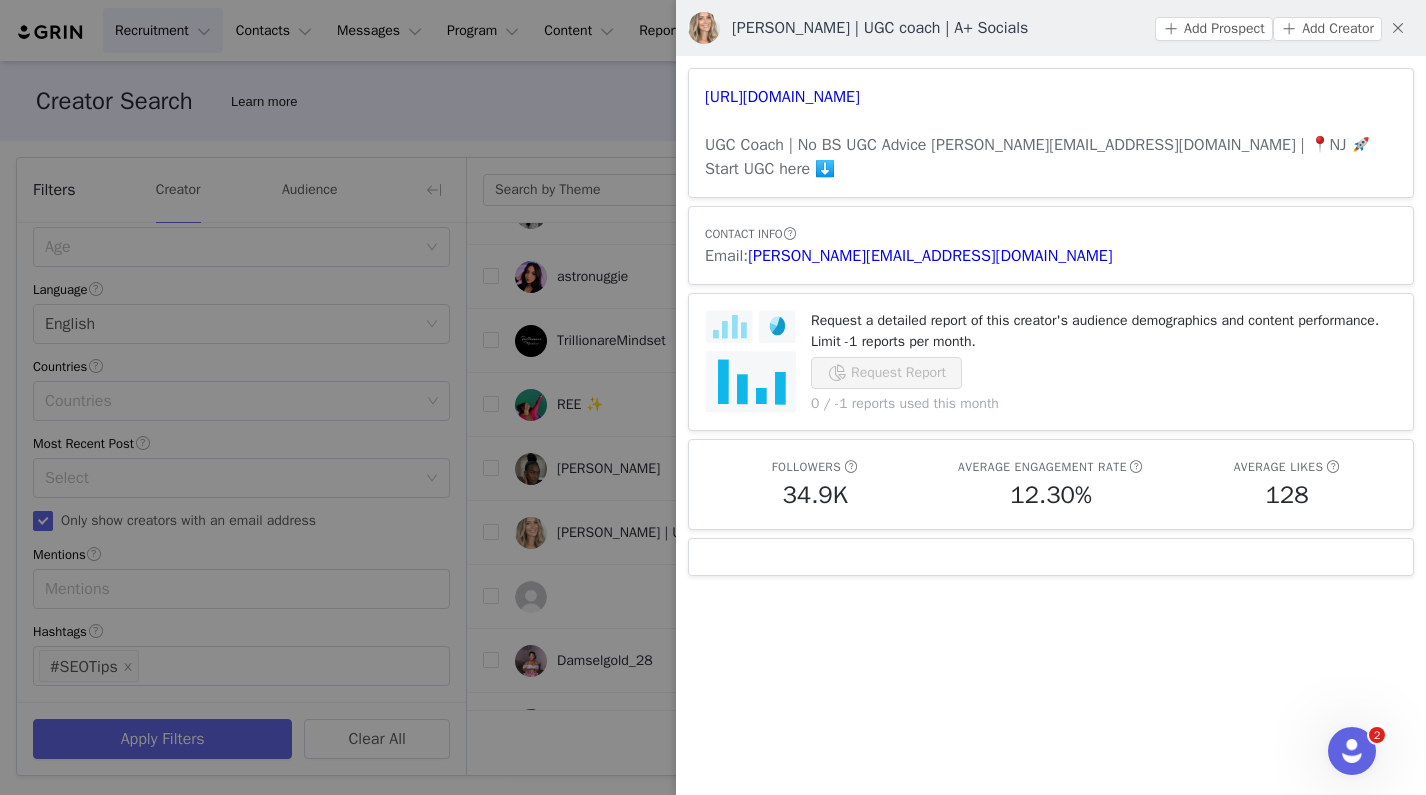 click at bounding box center [713, 397] 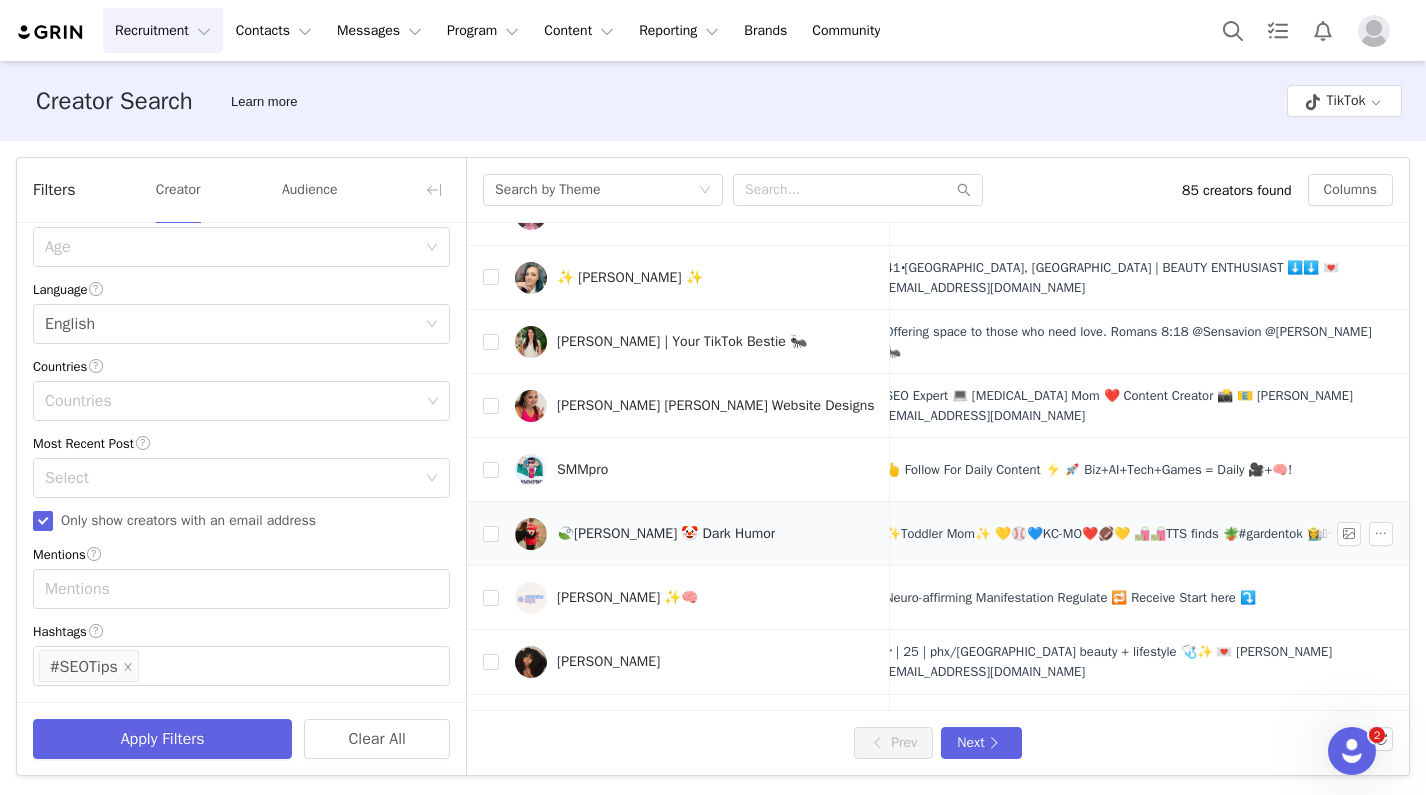 scroll, scrollTop: 613, scrollLeft: 787, axis: both 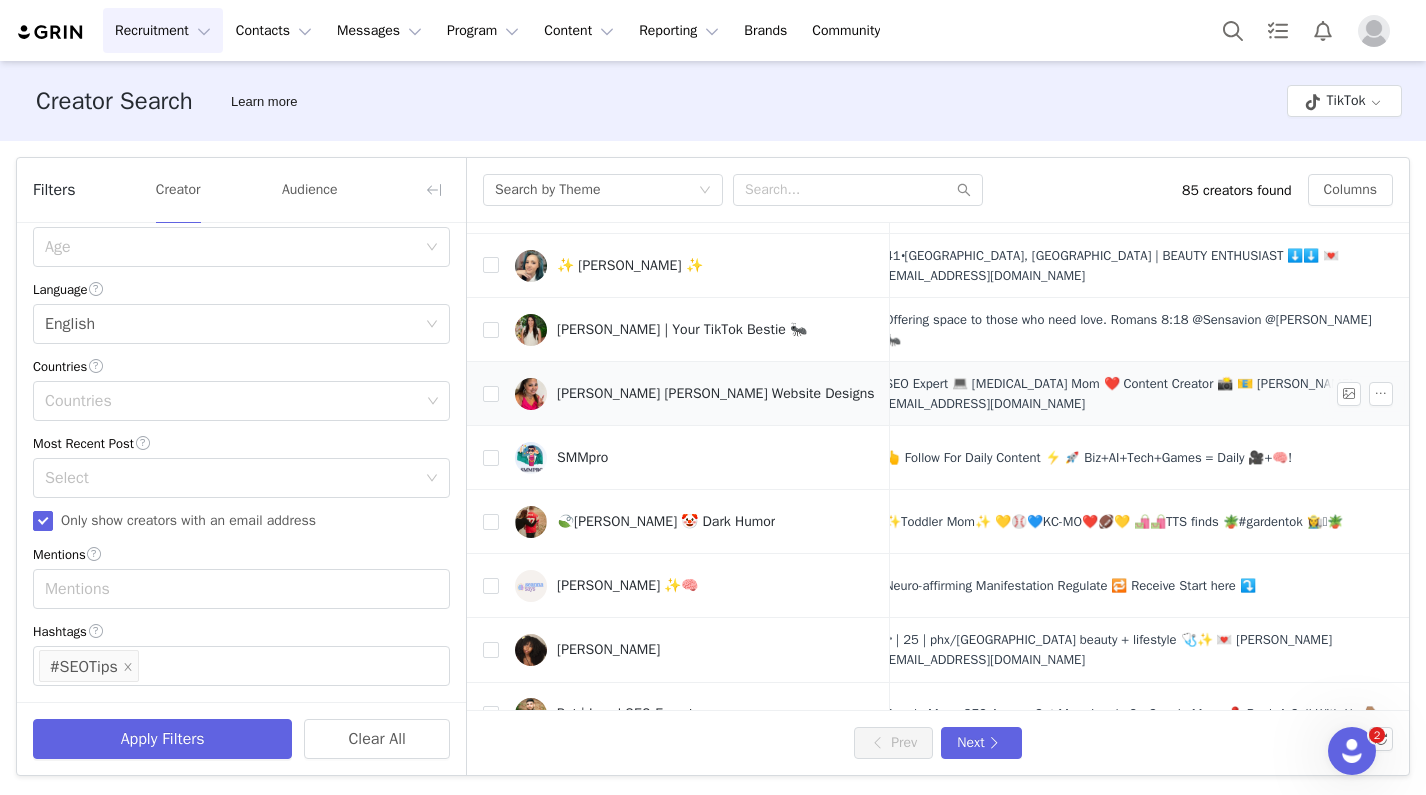 click on "[PERSON_NAME] [PERSON_NAME] Website Designs" at bounding box center [715, 394] 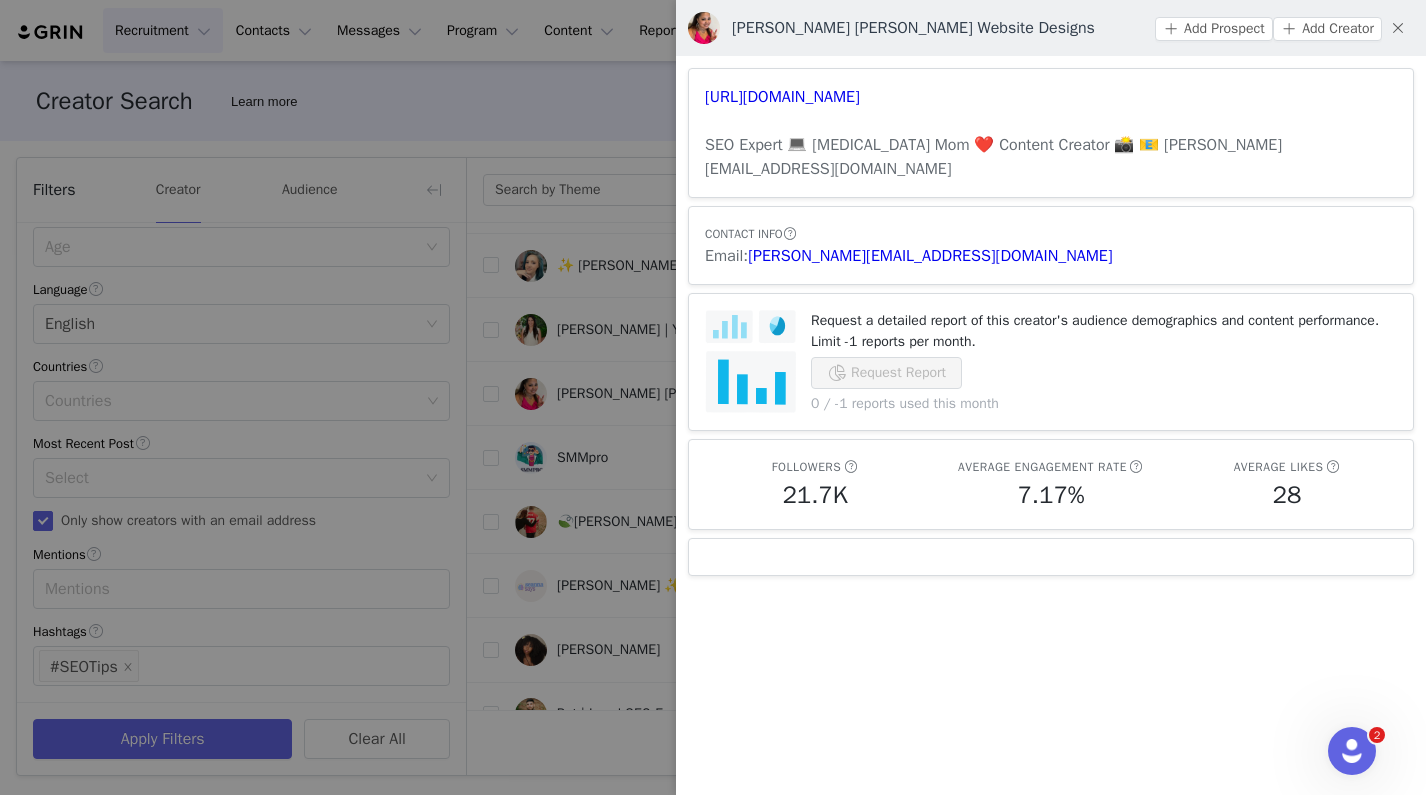 click at bounding box center (713, 397) 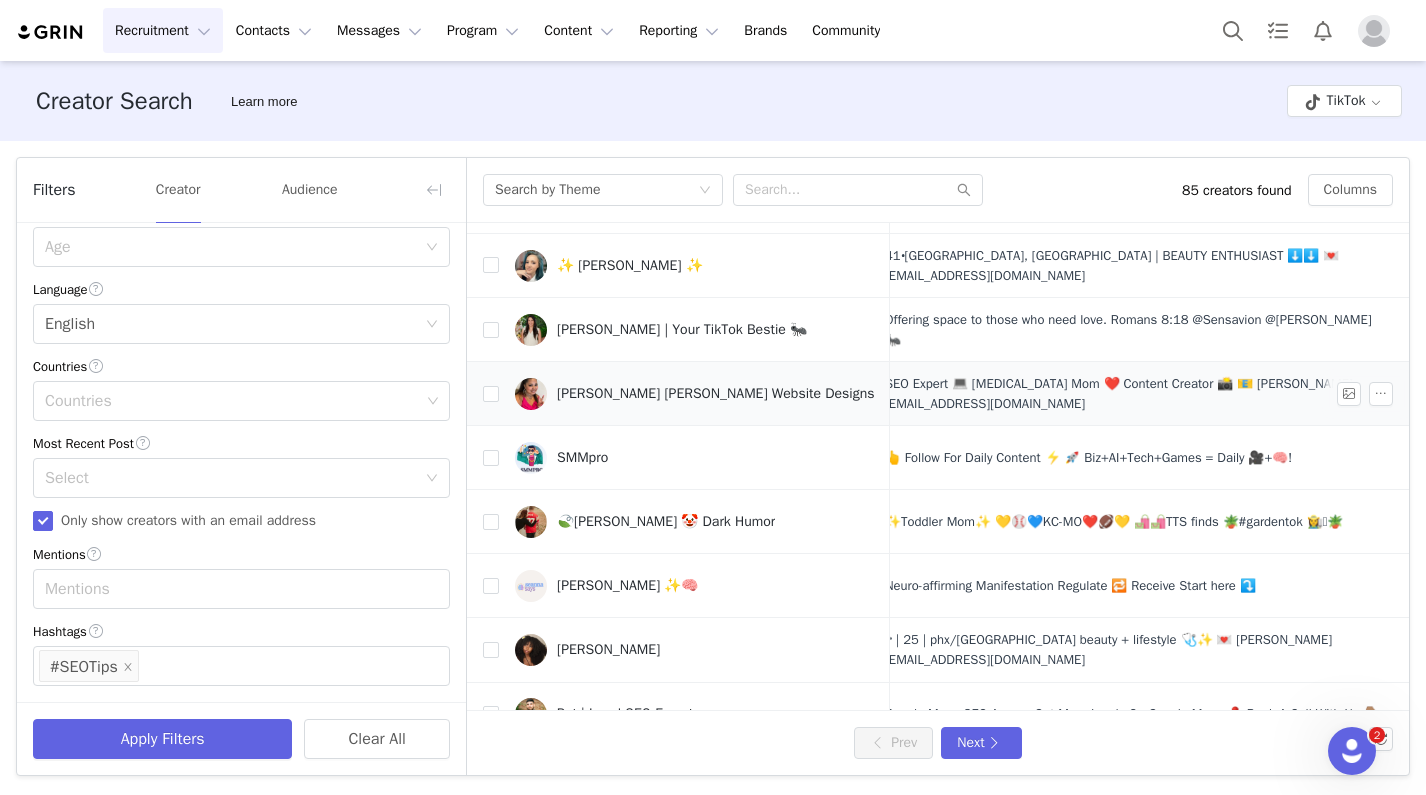 click on "[PERSON_NAME] [PERSON_NAME] Website Designs" at bounding box center [715, 394] 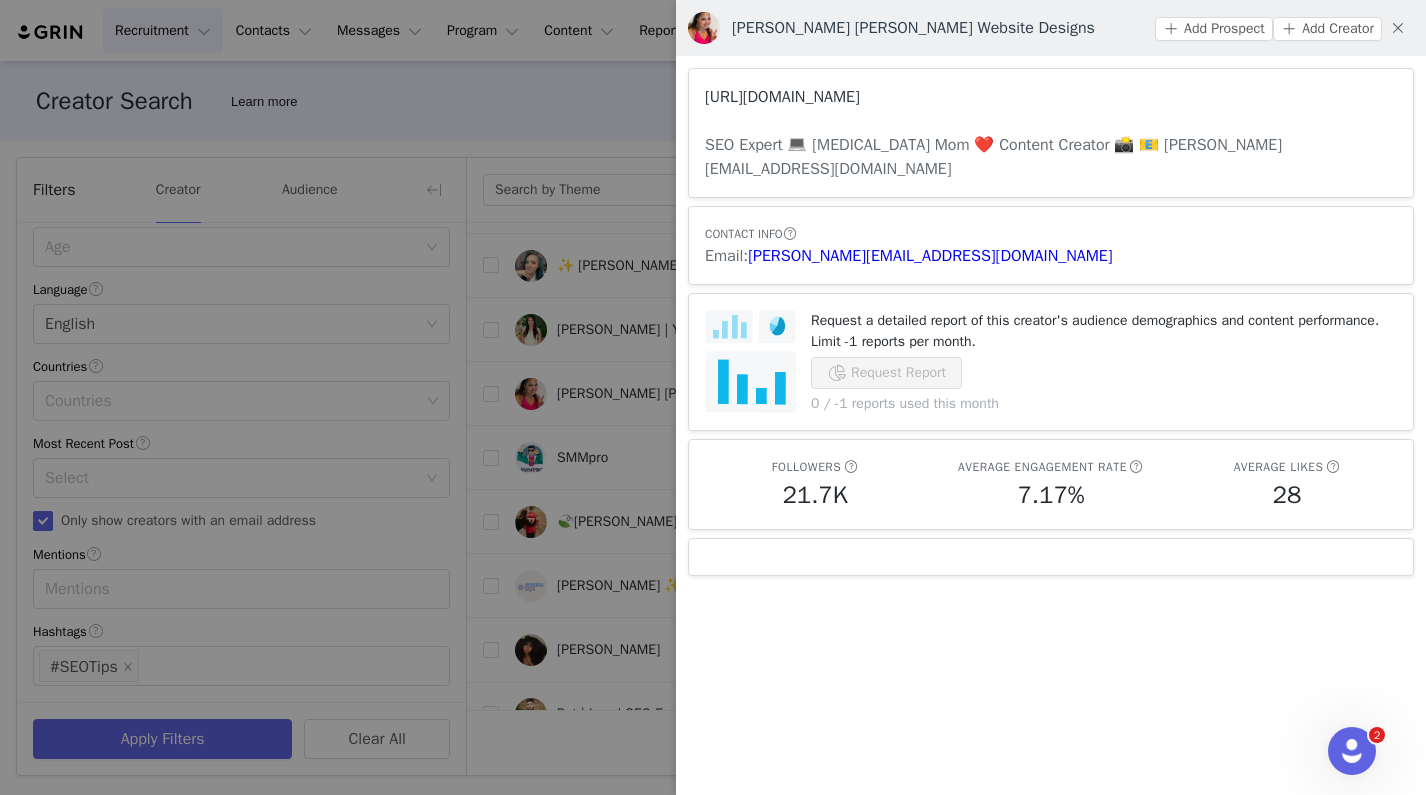 click on "[URL][DOMAIN_NAME]" at bounding box center (782, 97) 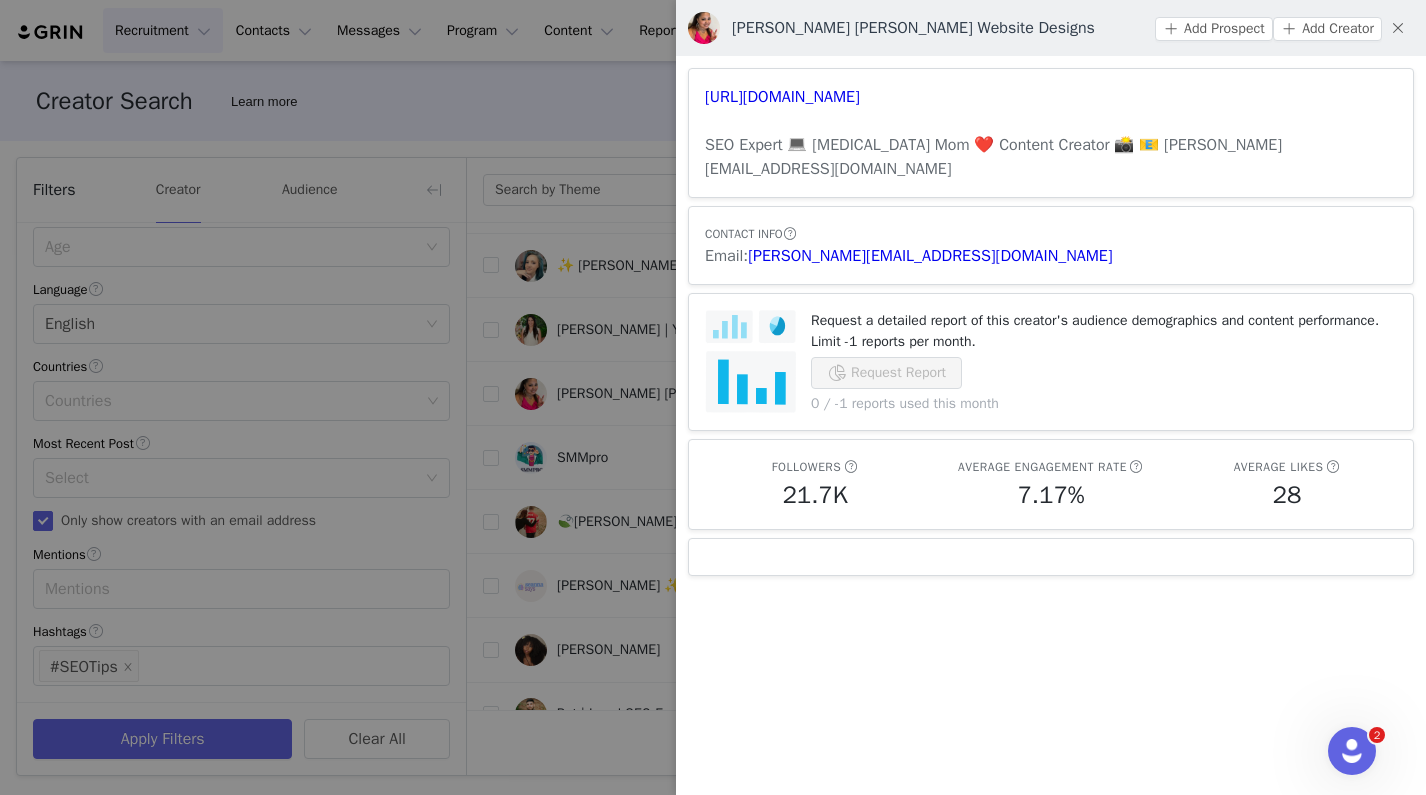 click at bounding box center (713, 397) 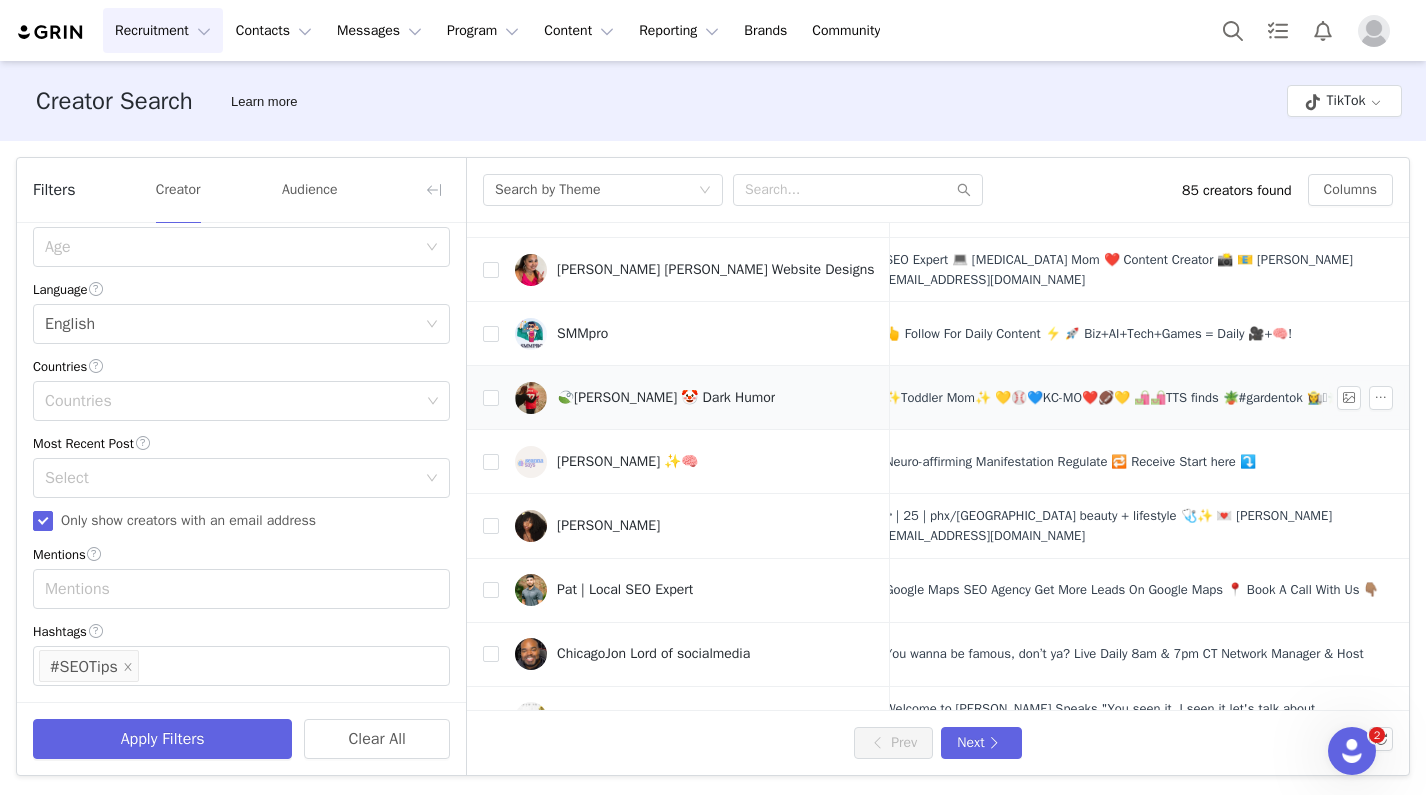 scroll, scrollTop: 736, scrollLeft: 787, axis: both 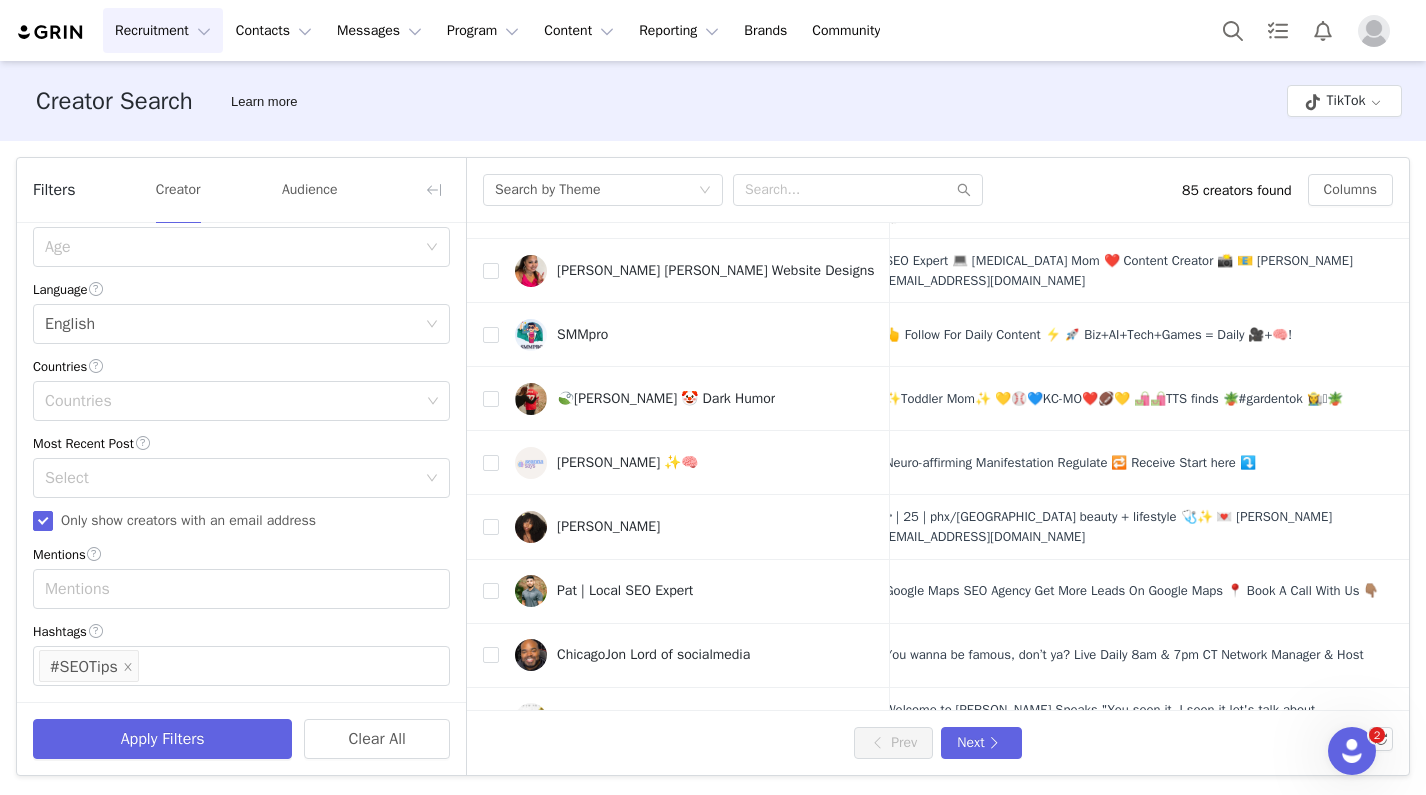 click on "itskeyalaryn" at bounding box center [593, 783] 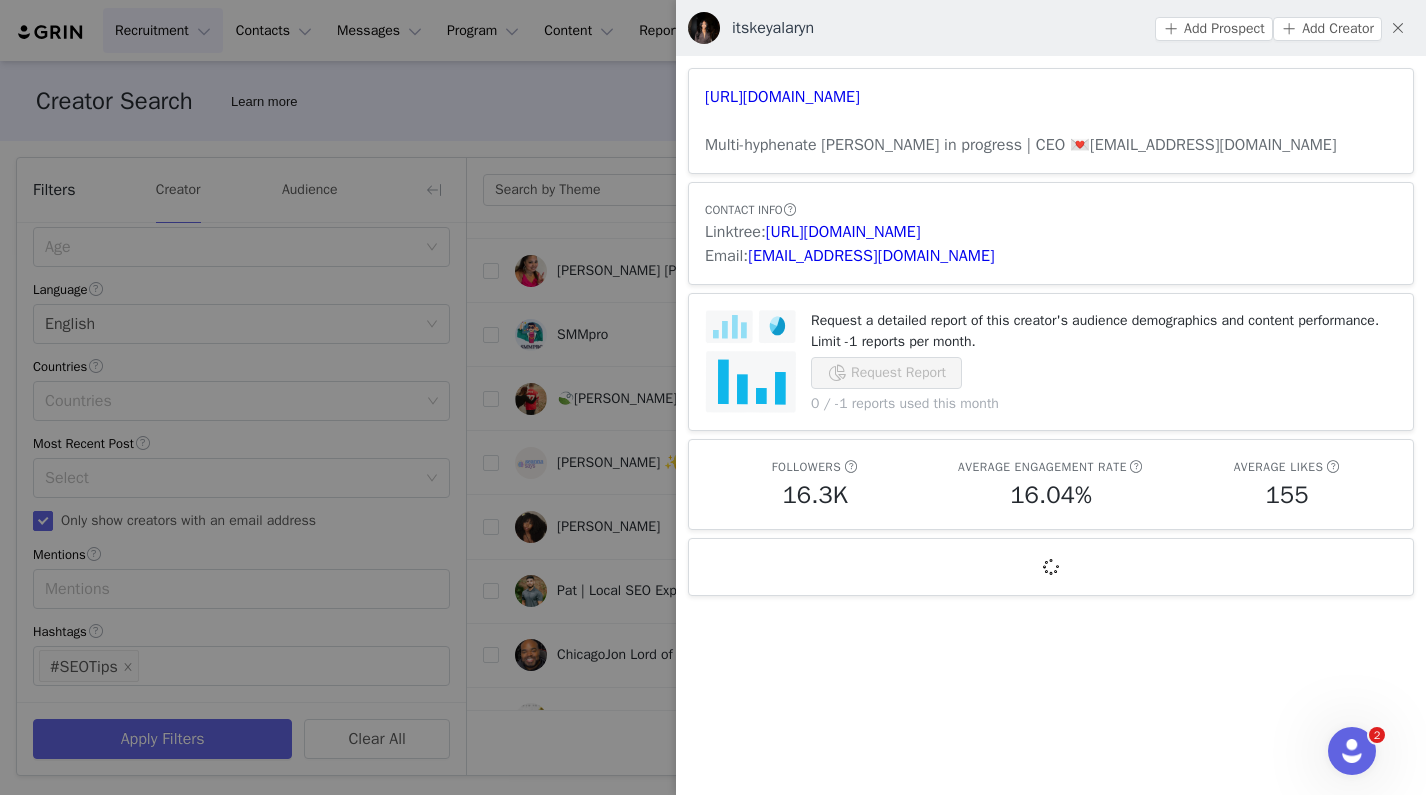 click at bounding box center (713, 397) 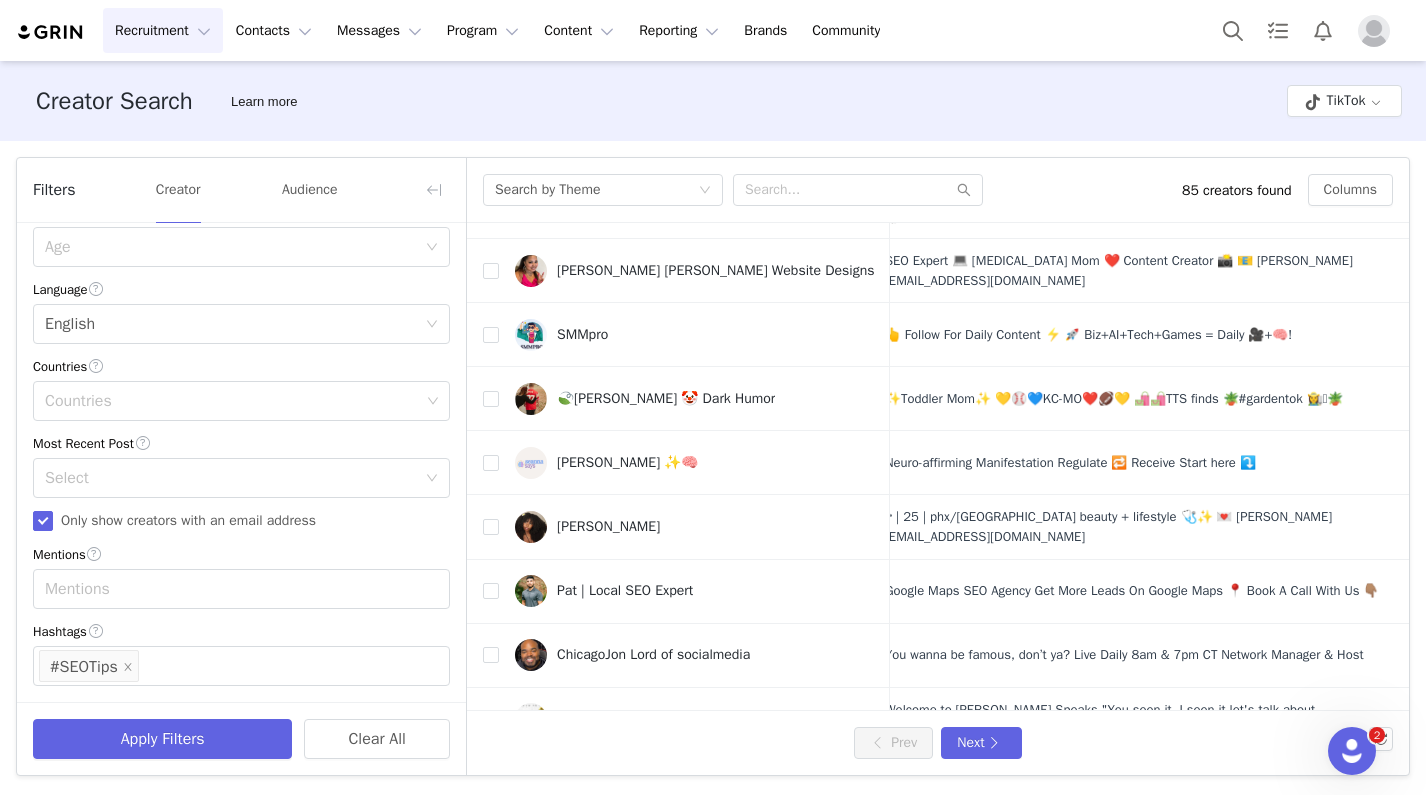 click on "Recruitment Recruitment Creator Search Curated Lists Landing Pages Web Extension AI Creator Search Beta Contacts Contacts Creators Prospects Applicants Messages Messages Dashboard Inbox Templates Sequences Program Program Activations Partnerships Payments Affiliates Content Content Creator Content Media Library Social Listening Reporting Reporting Dashboard Report Builder Brands Brands Community Community" at bounding box center [713, 30] 